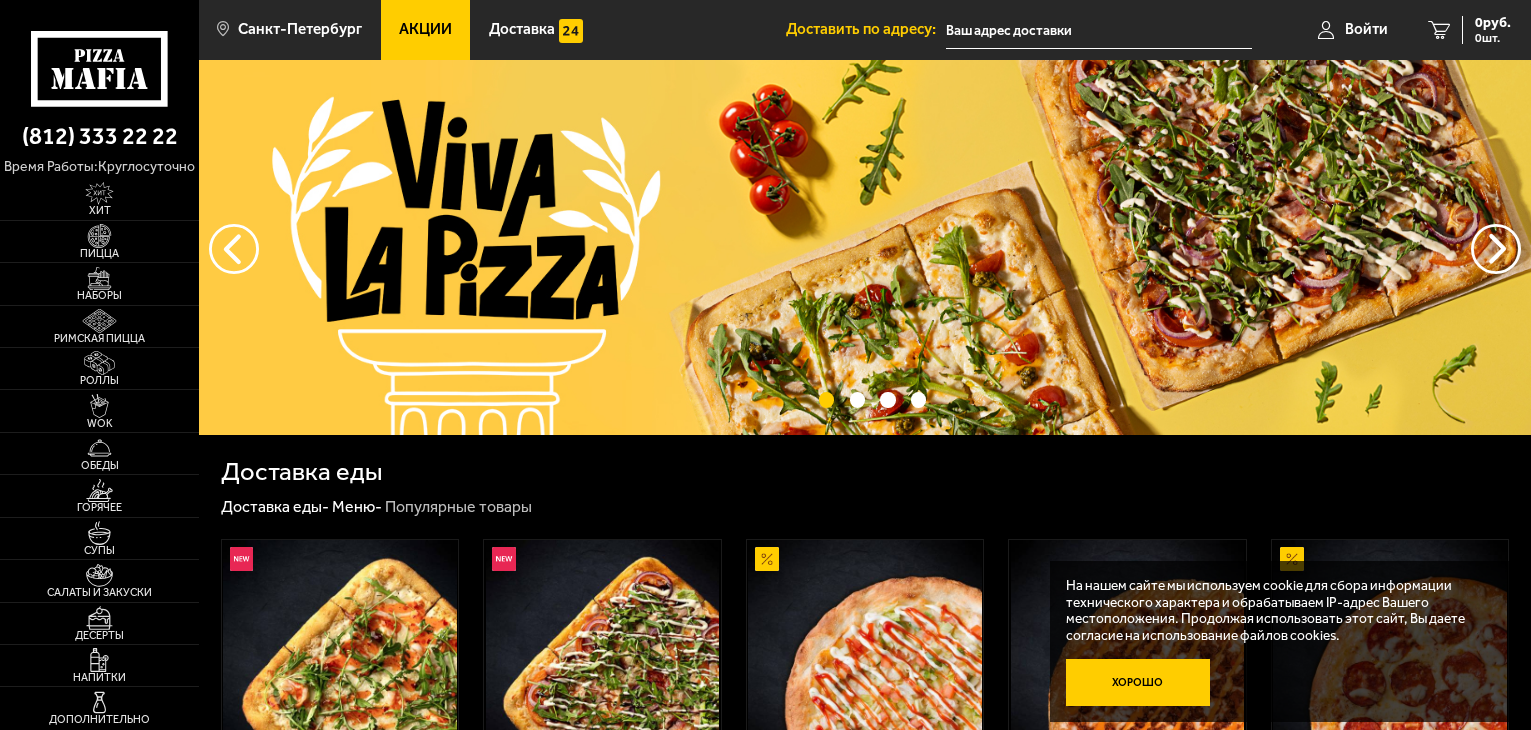scroll, scrollTop: 0, scrollLeft: 0, axis: both 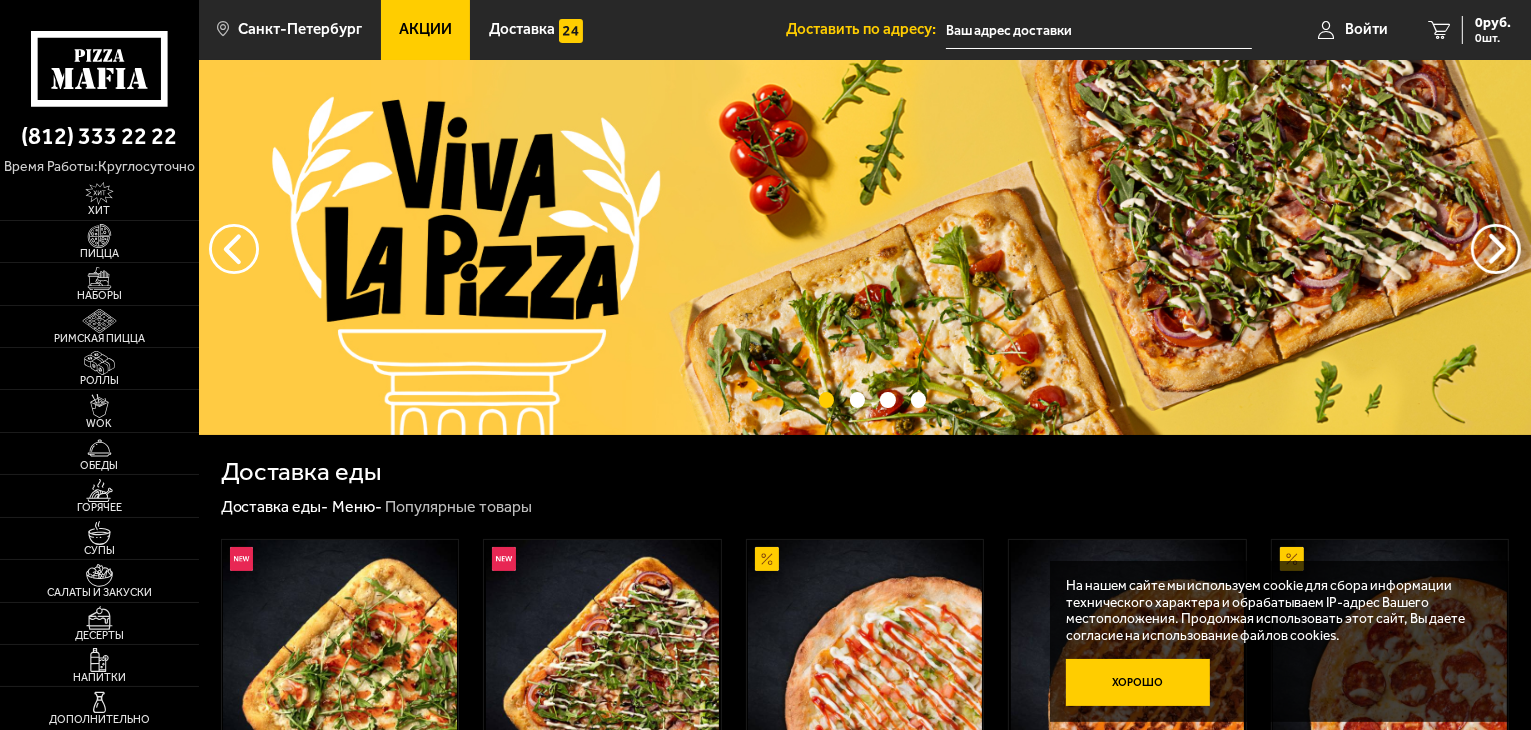 click on "Хорошо" at bounding box center (1138, 683) 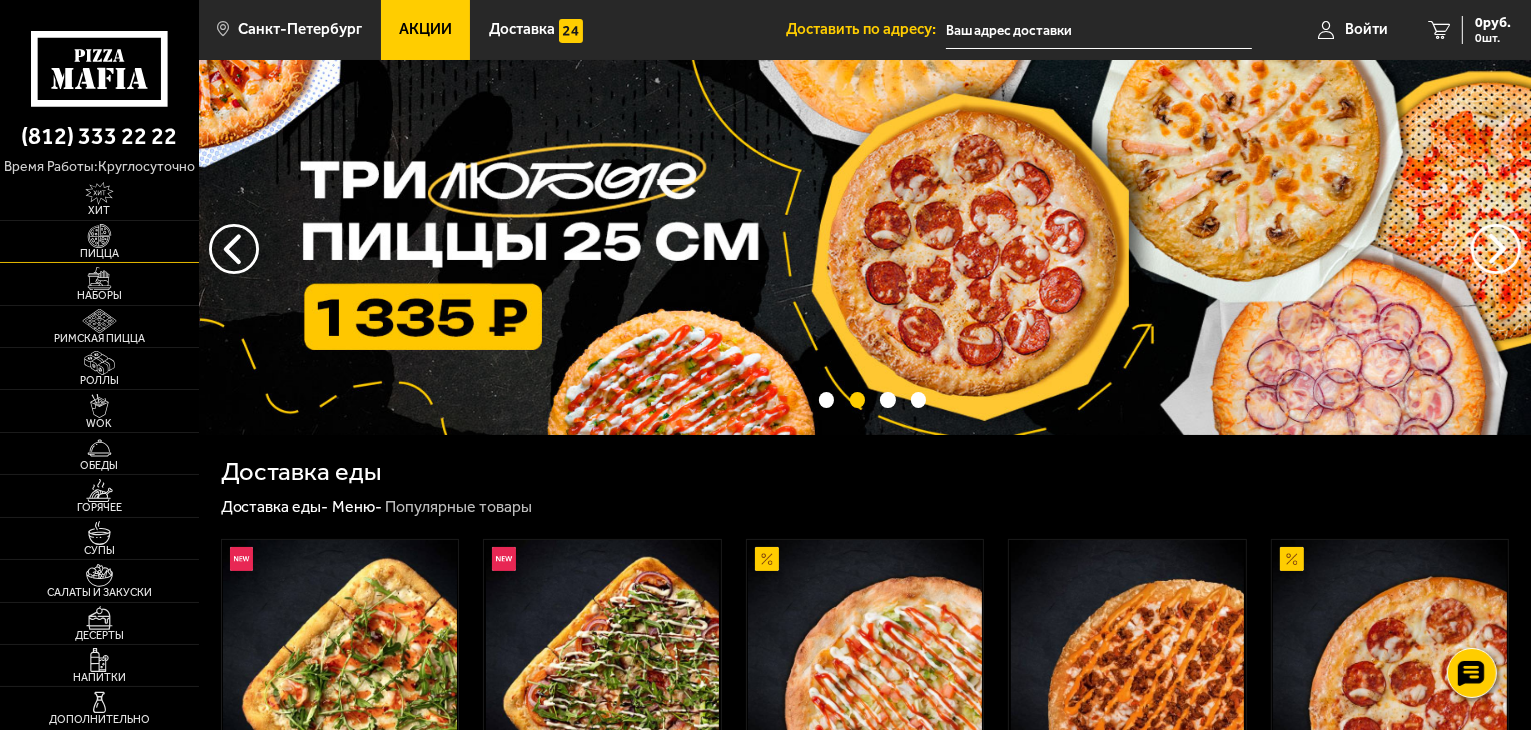 click on "Пицца" at bounding box center [99, 241] 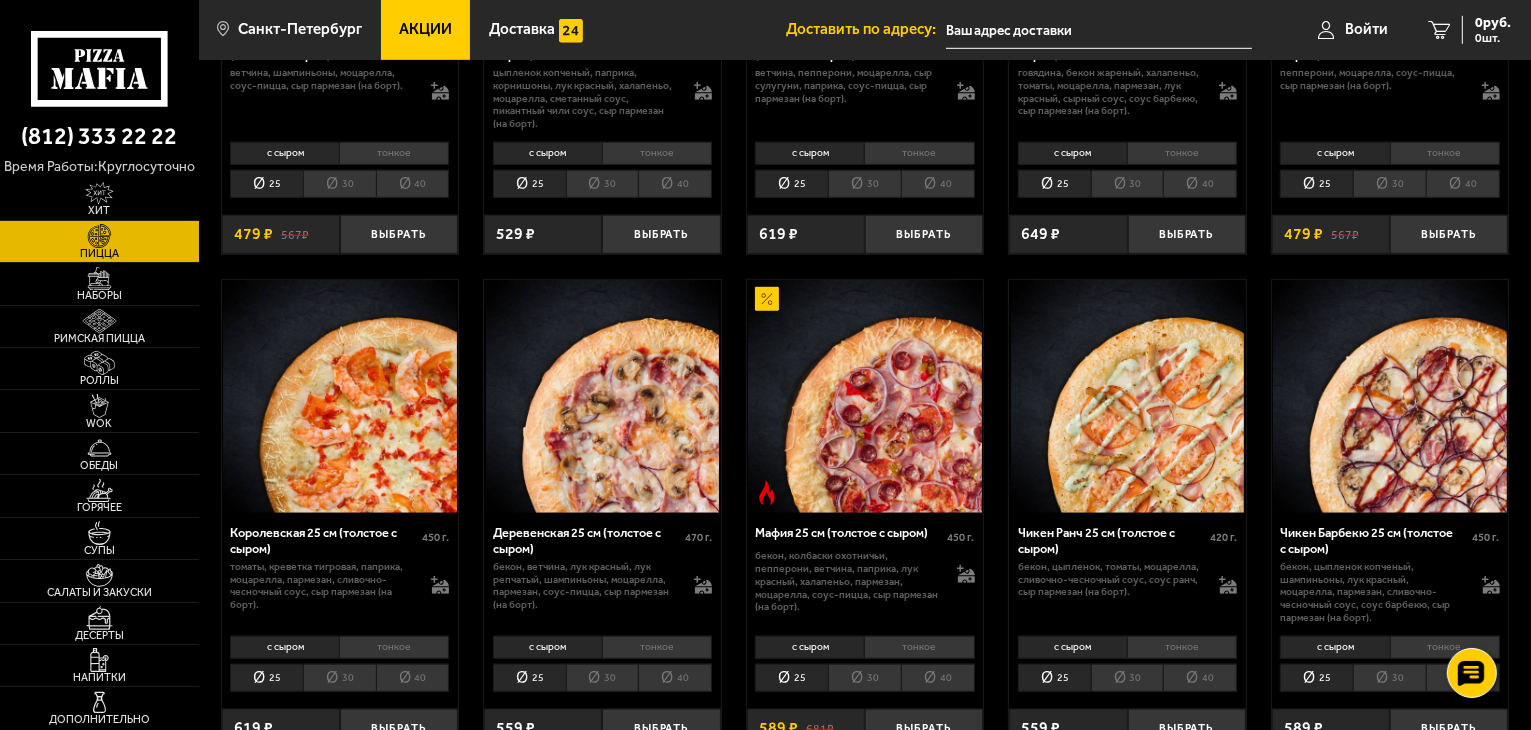 scroll, scrollTop: 1500, scrollLeft: 0, axis: vertical 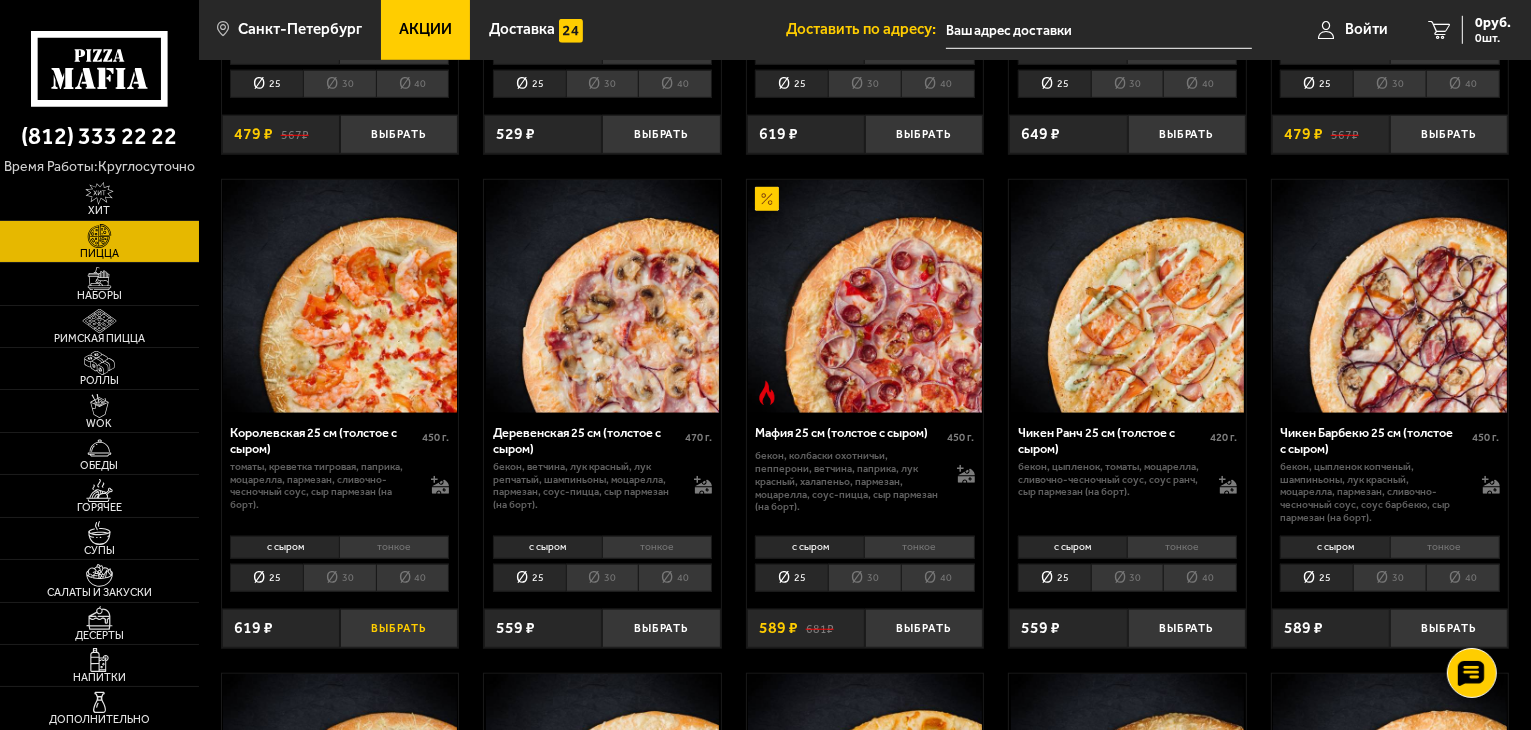 click on "Выбрать" at bounding box center (399, 628) 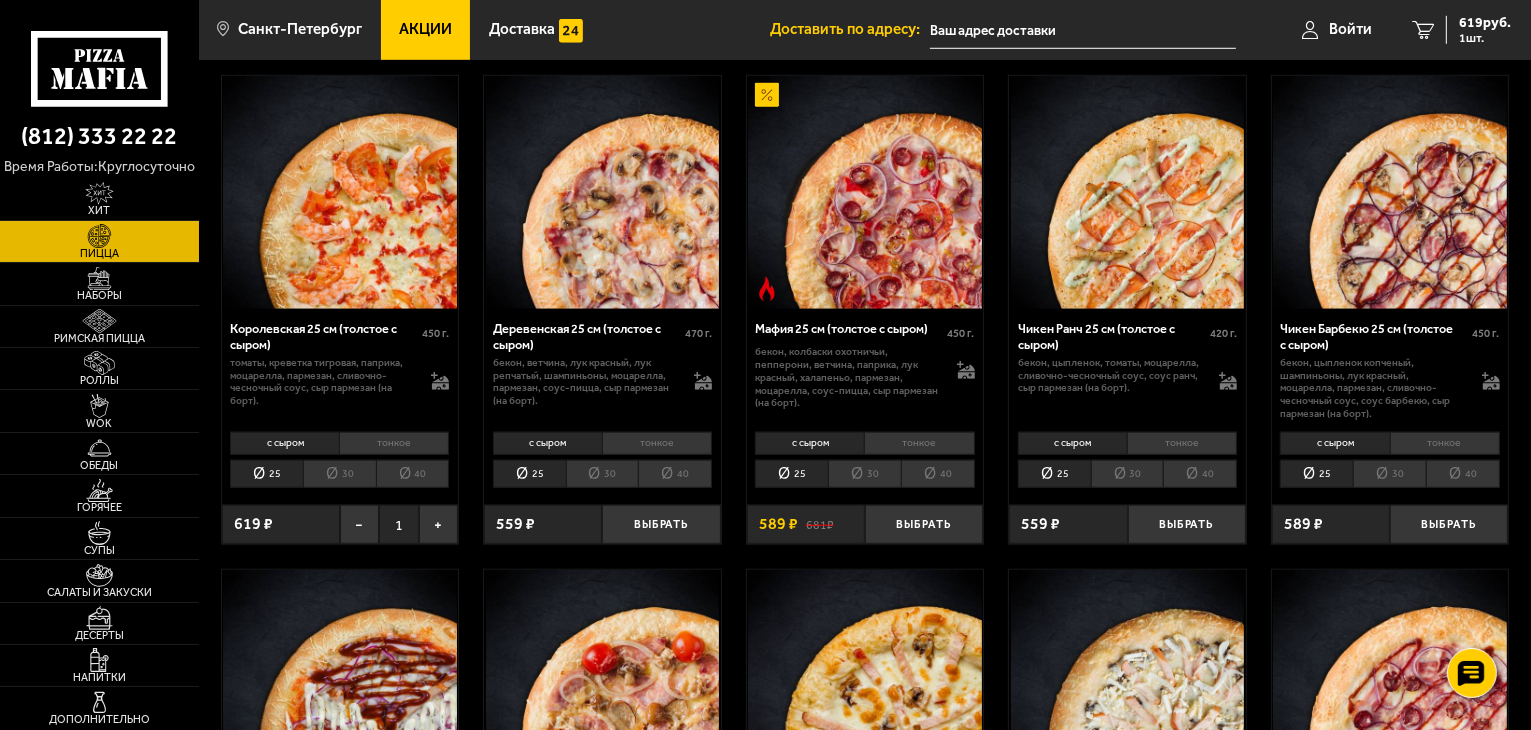 scroll, scrollTop: 1500, scrollLeft: 0, axis: vertical 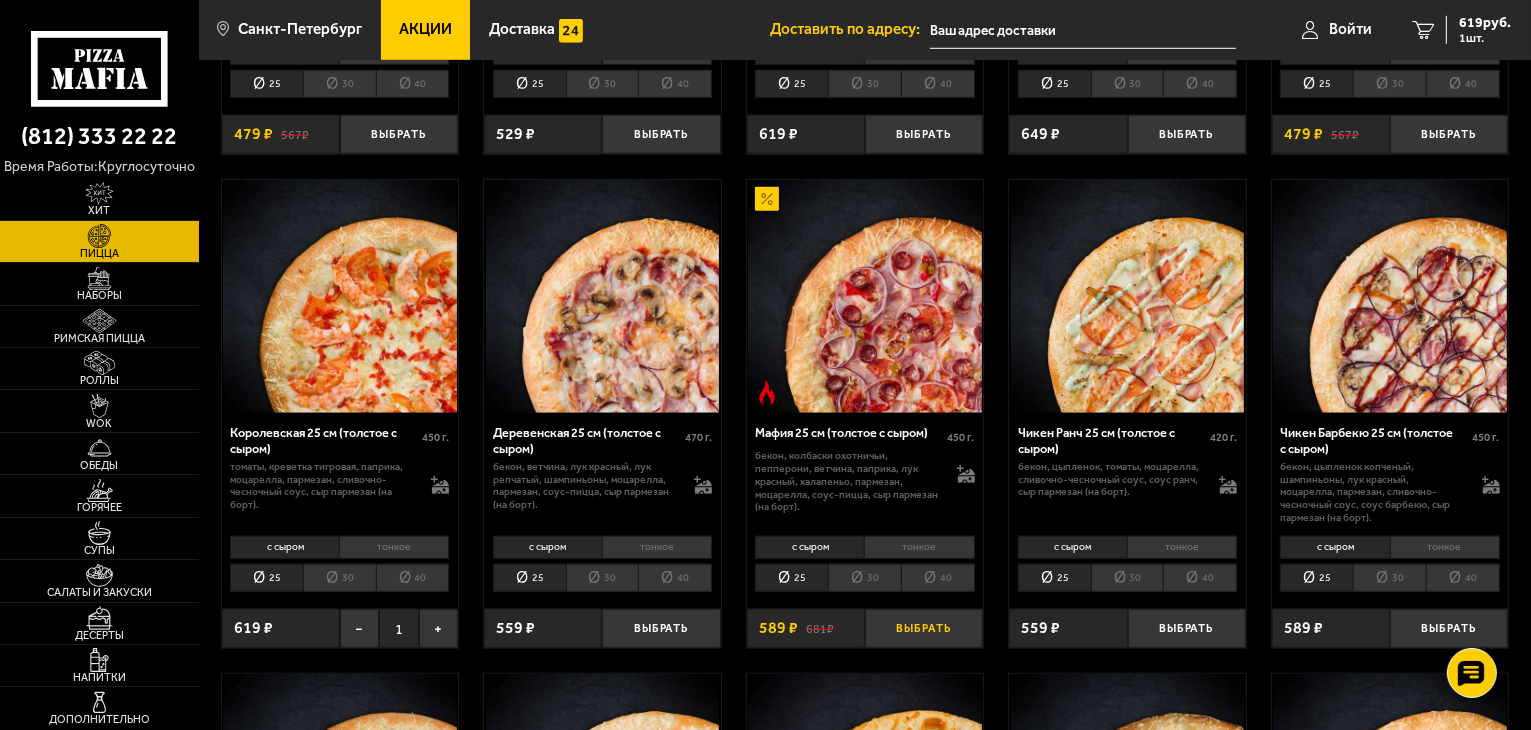 click on "Выбрать" at bounding box center [924, 628] 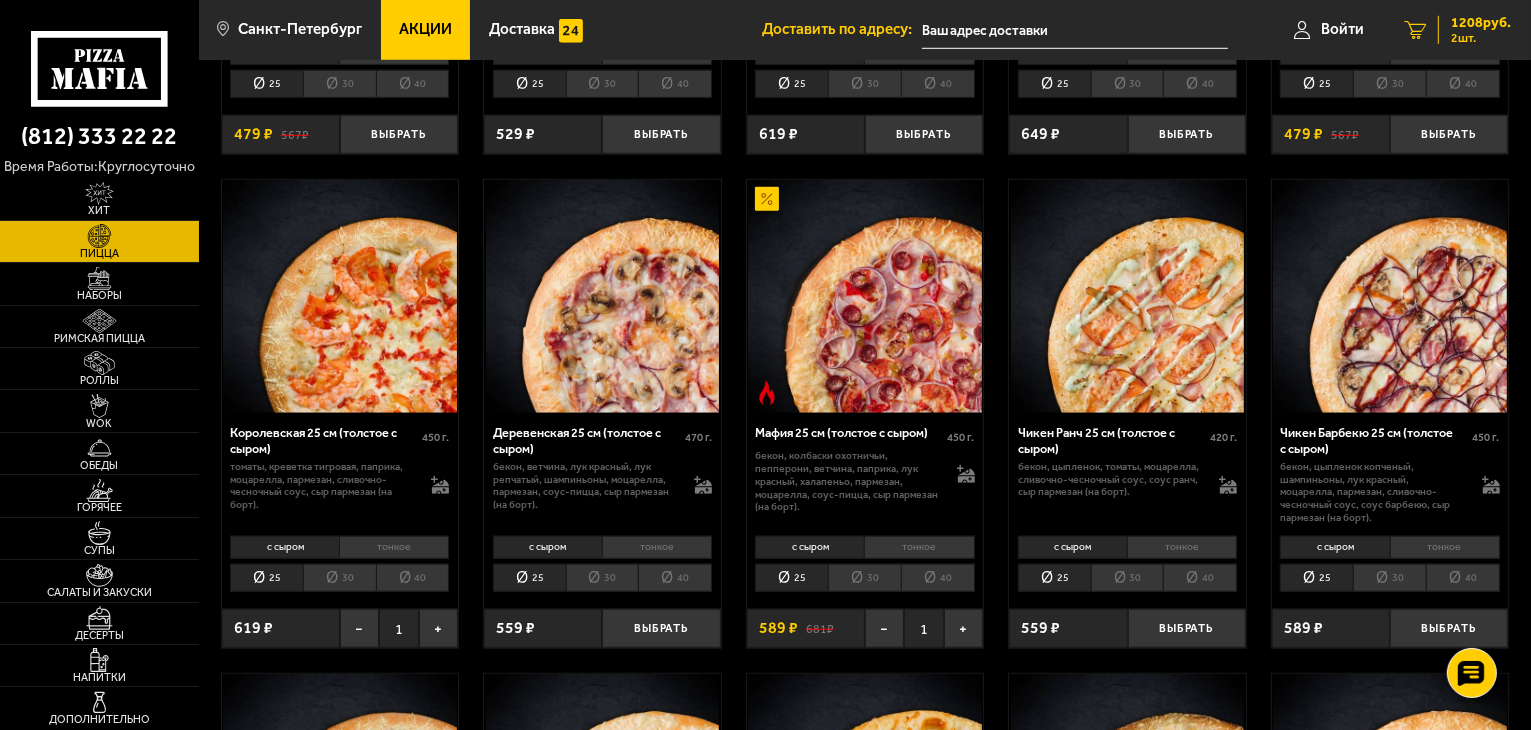 click on "2  шт." at bounding box center [1481, 38] 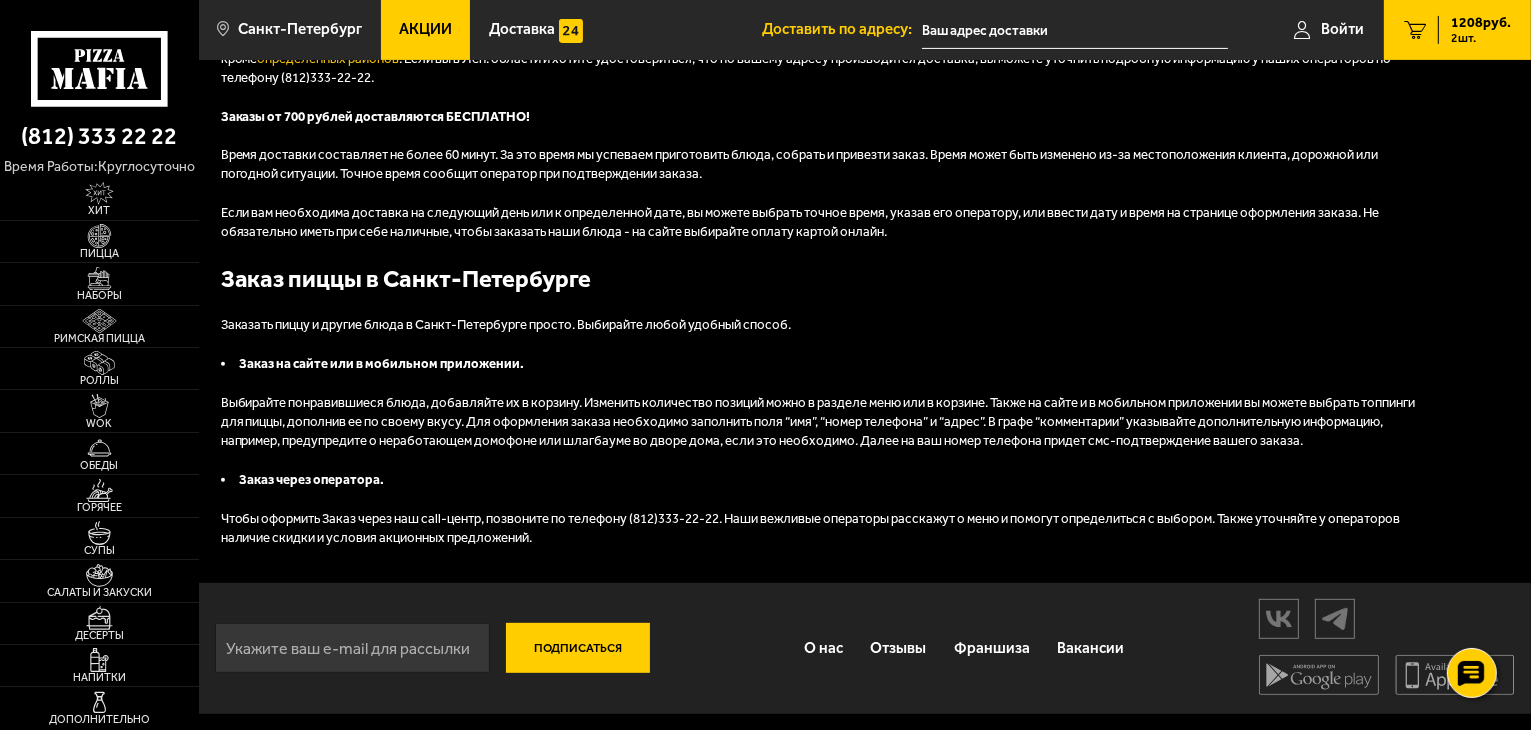 scroll, scrollTop: 0, scrollLeft: 0, axis: both 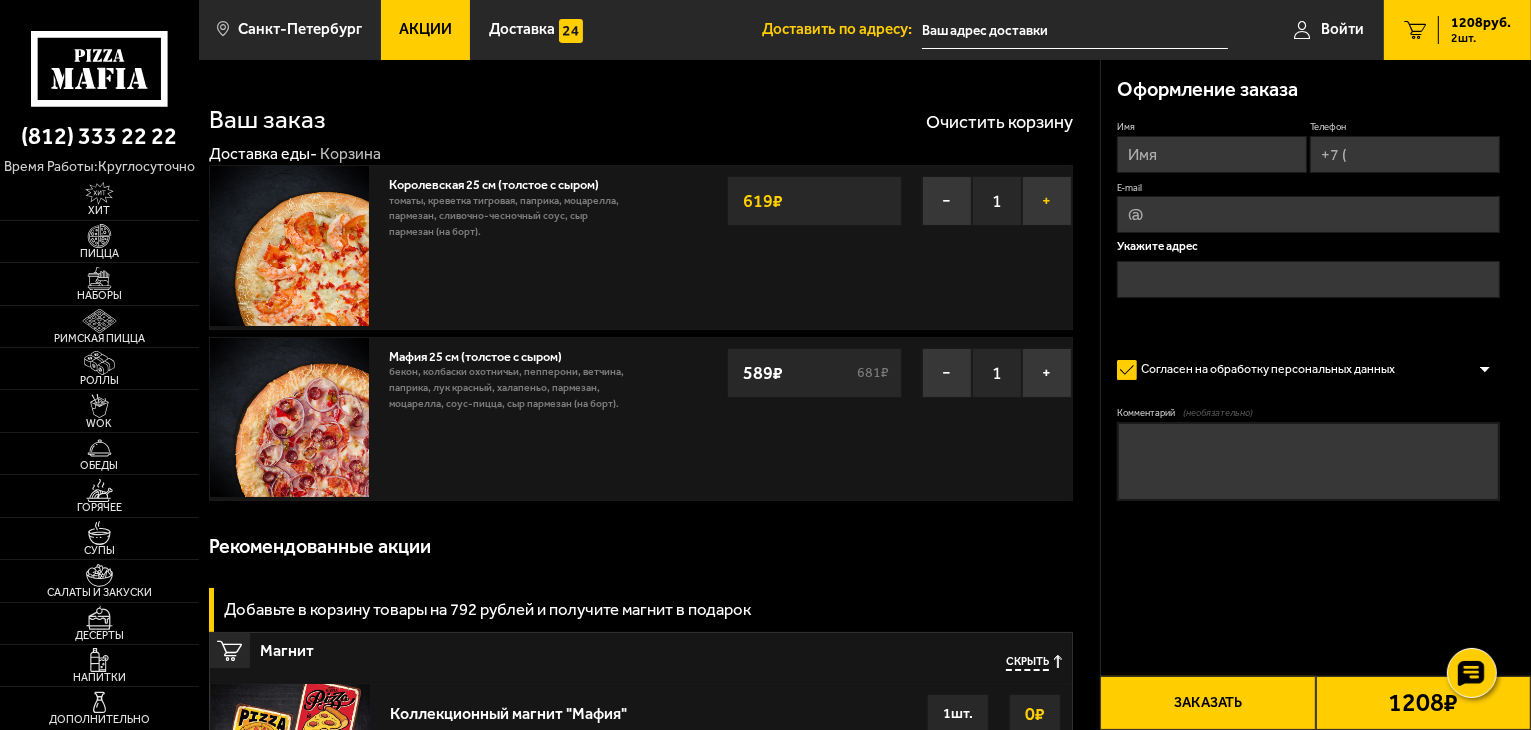 click on "+" at bounding box center (1047, 201) 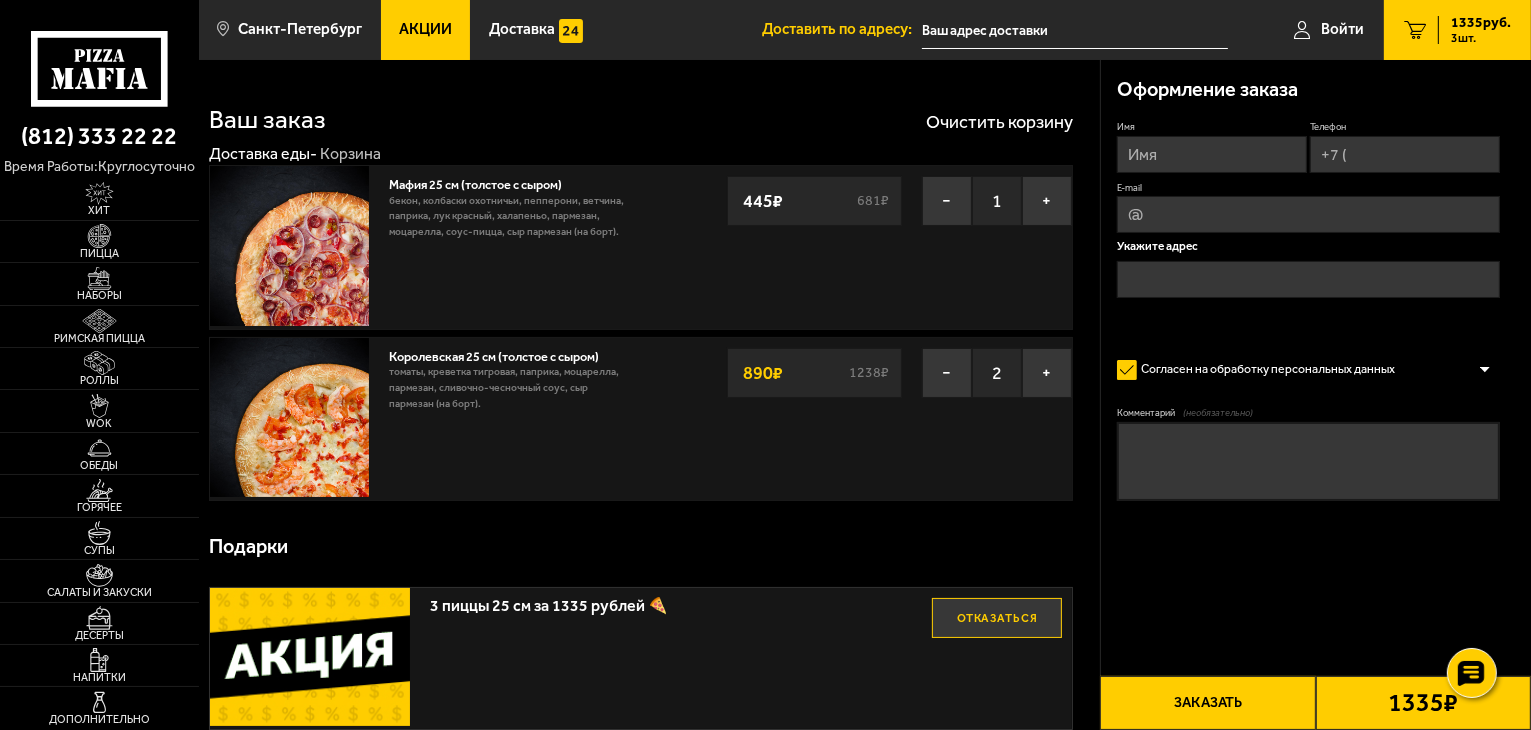 click on "Имя" at bounding box center [1212, 154] 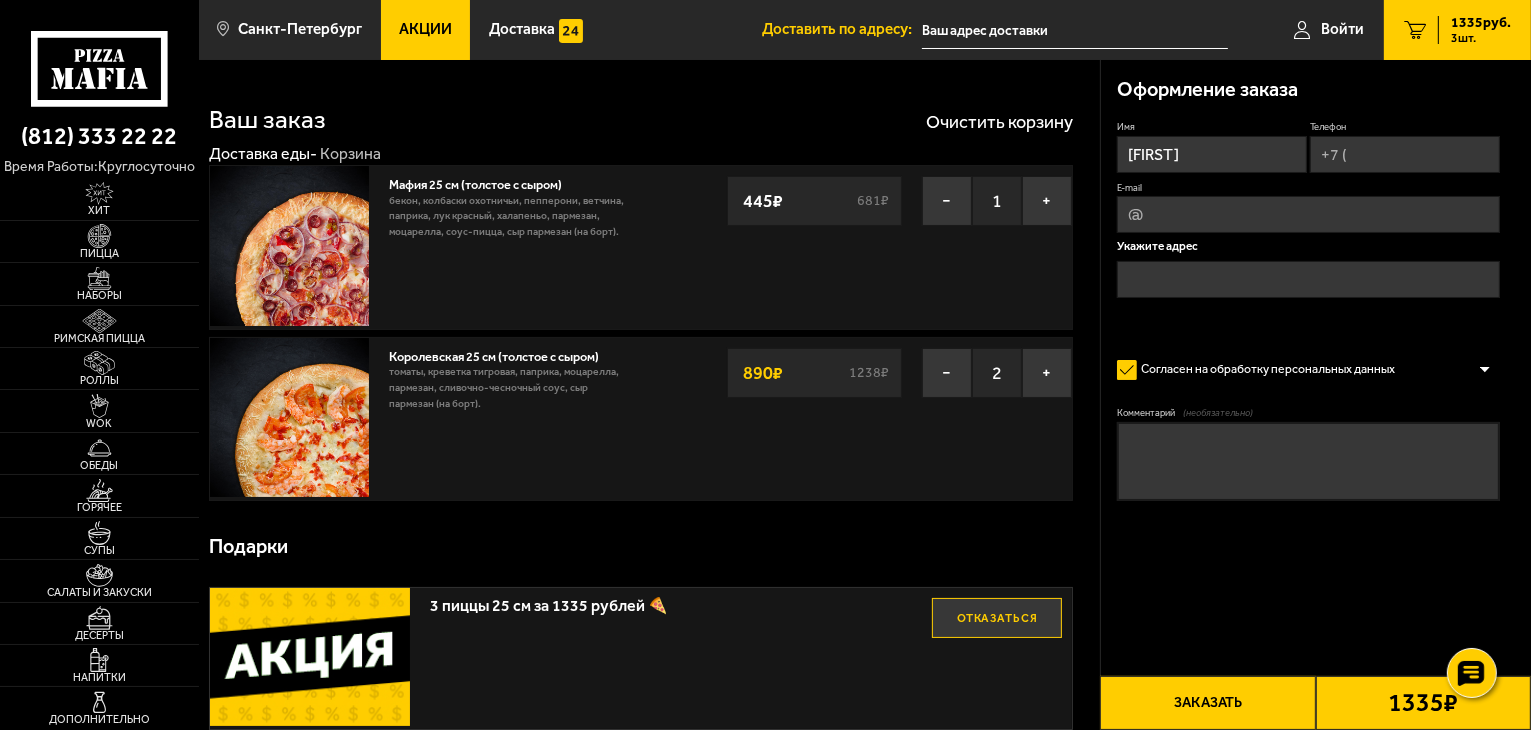 type on "[PHONE]" 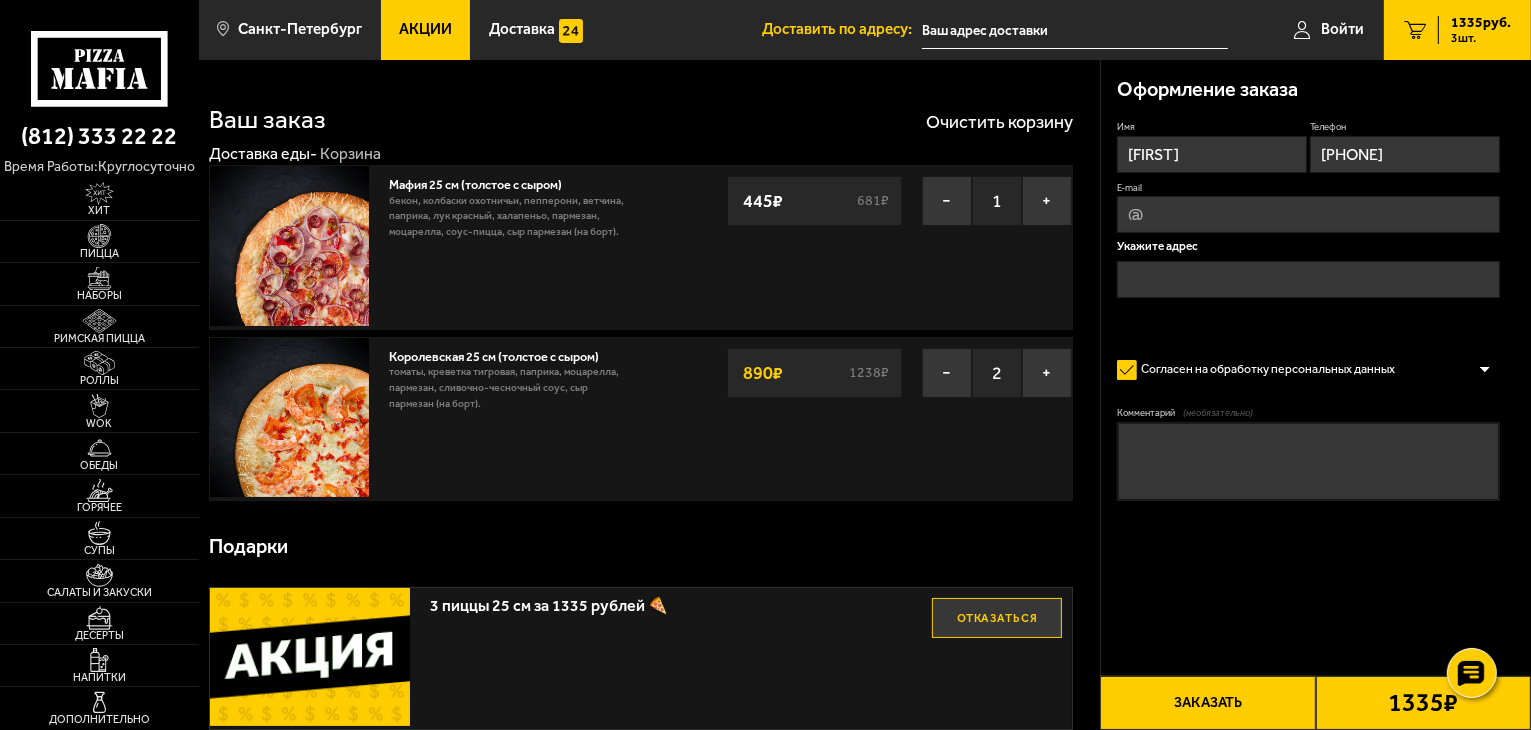 type on "[EMAIL]" 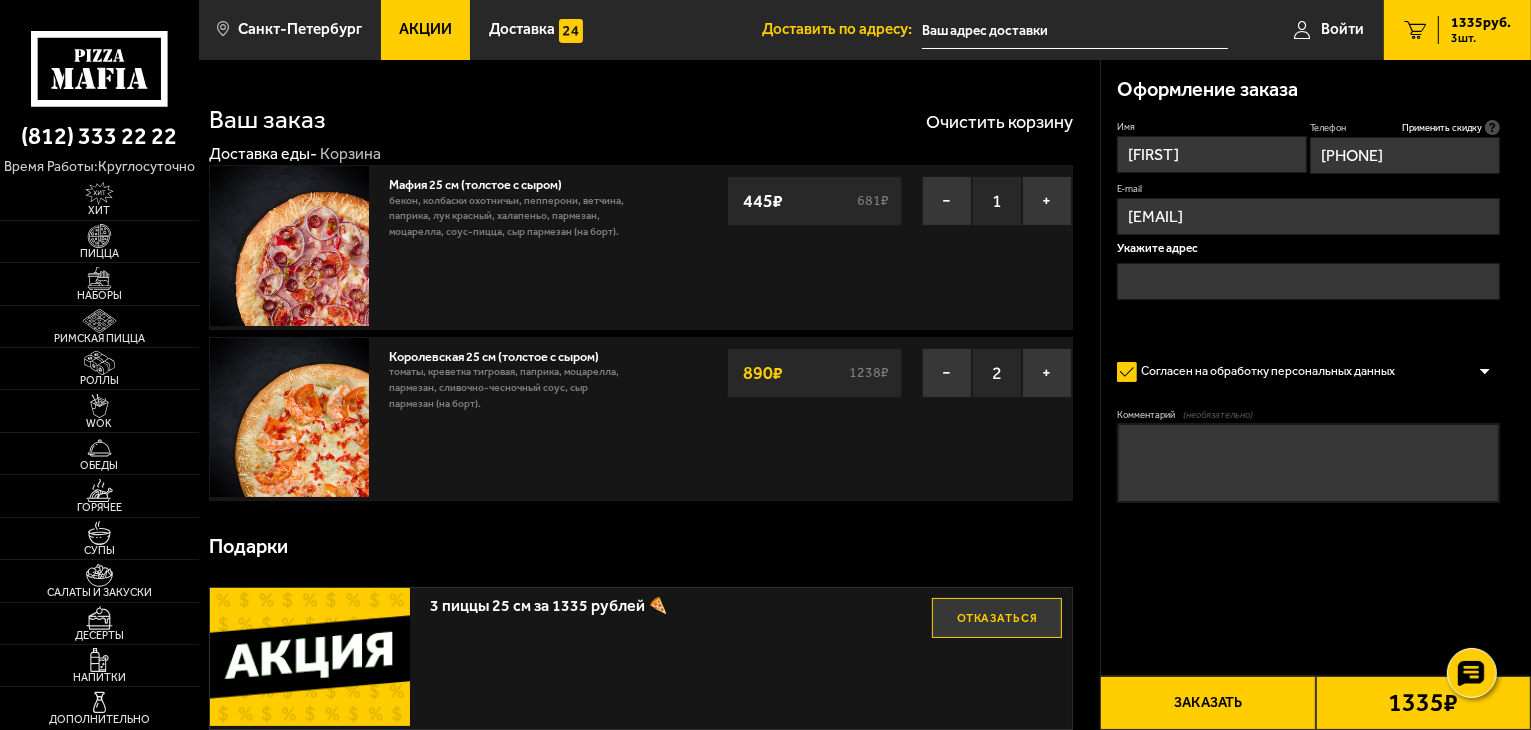 click at bounding box center [1308, 281] 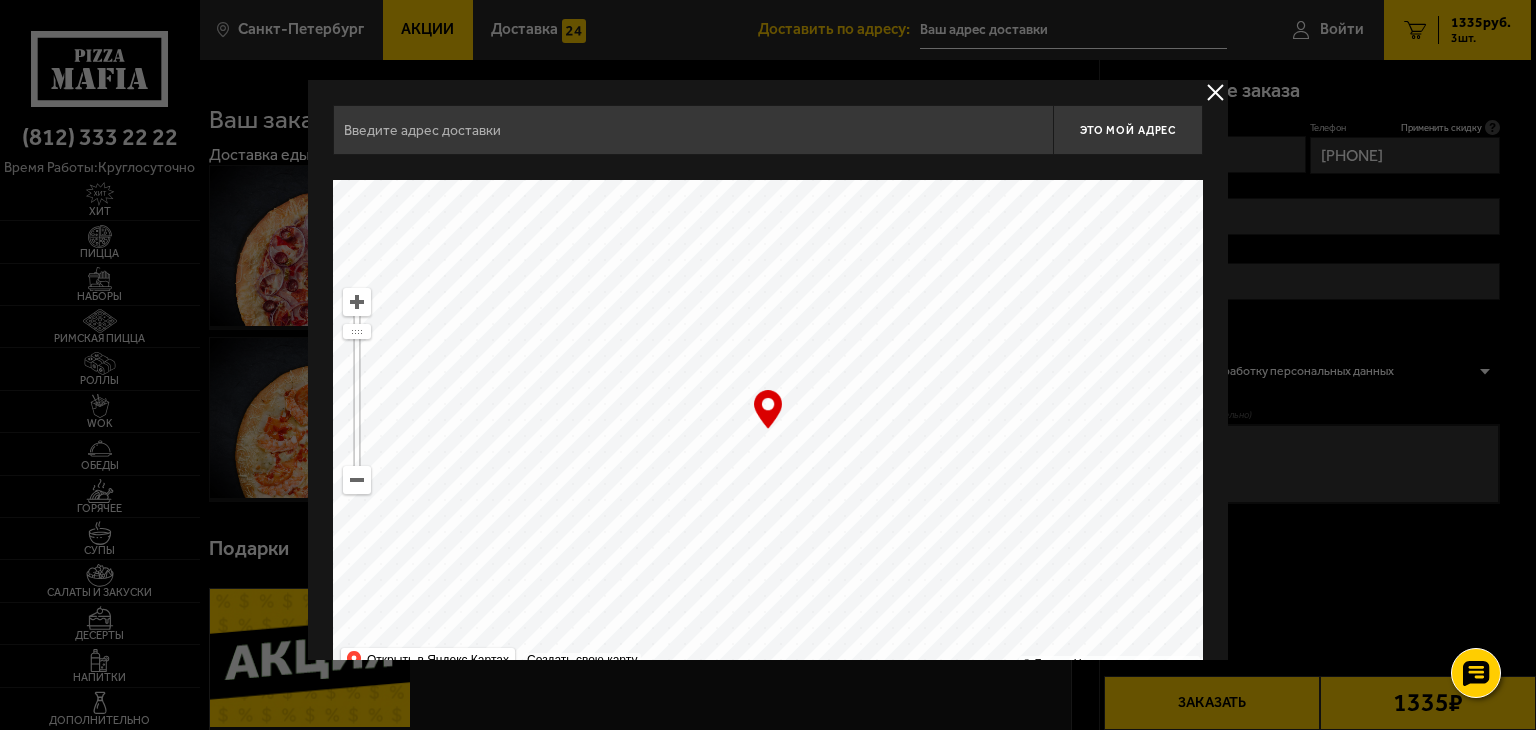 click at bounding box center (693, 130) 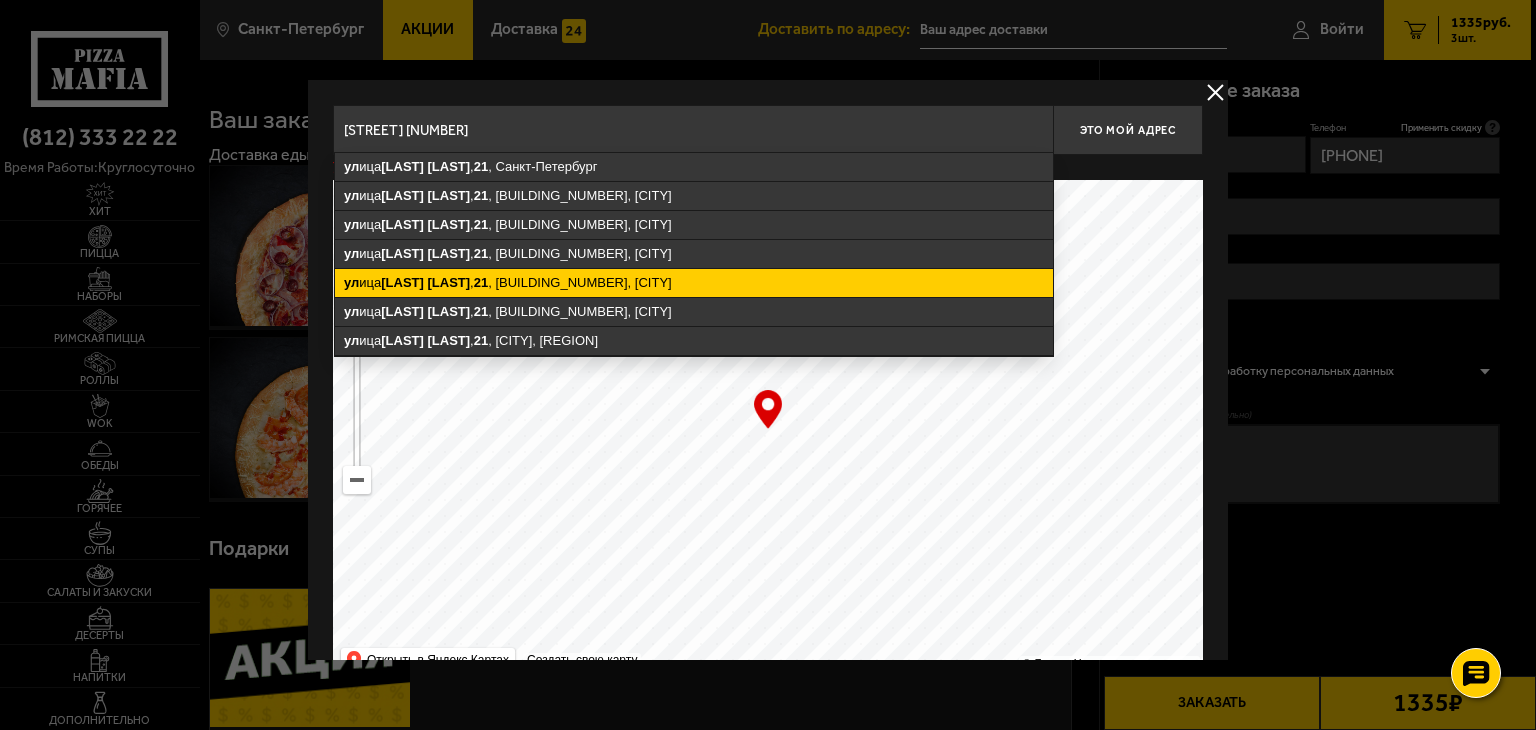 click on "[STREET] [NUMBER], [BUILDING_NUMBER], [CITY]" at bounding box center (694, 283) 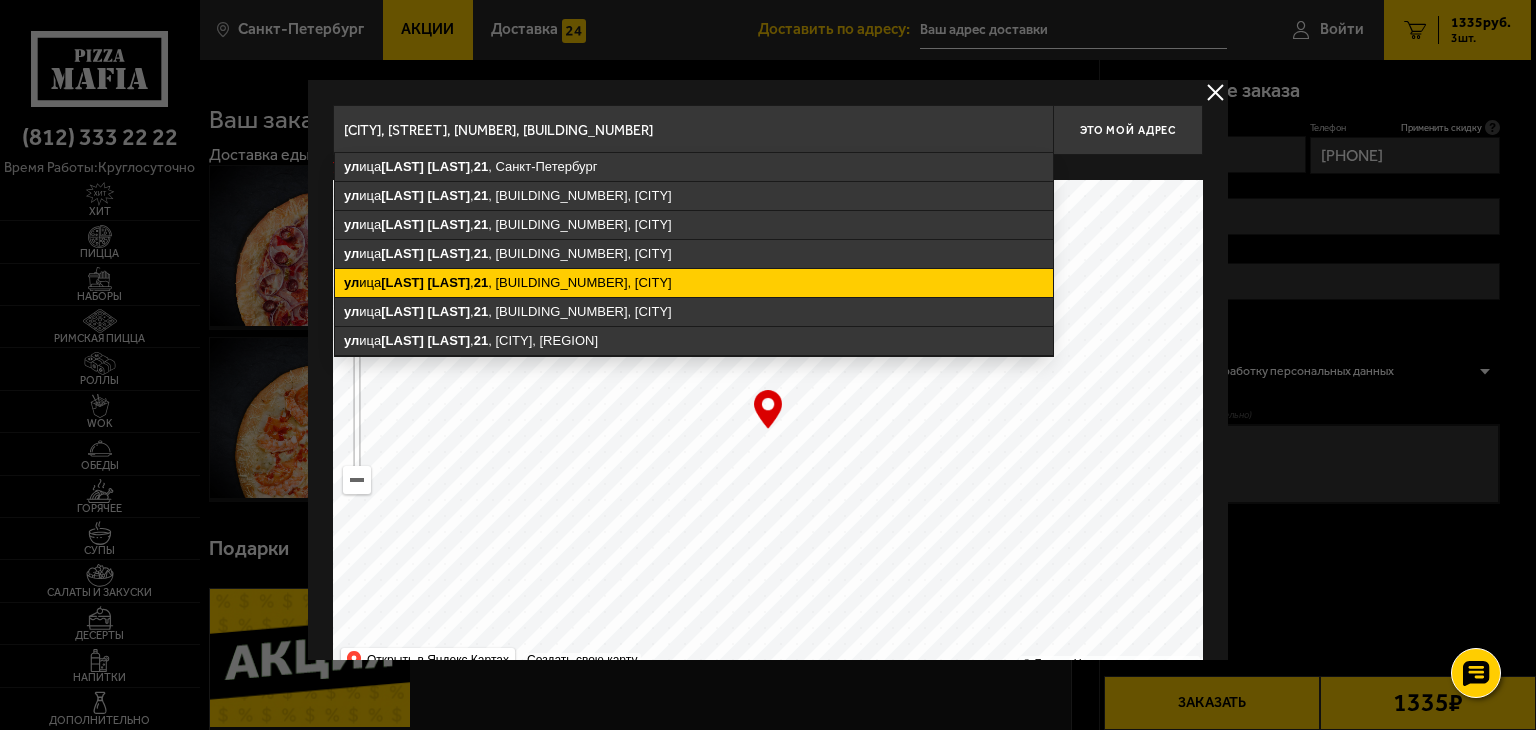 type on "[STREET], [NUMBER], [BUILDING_NUMBER]" 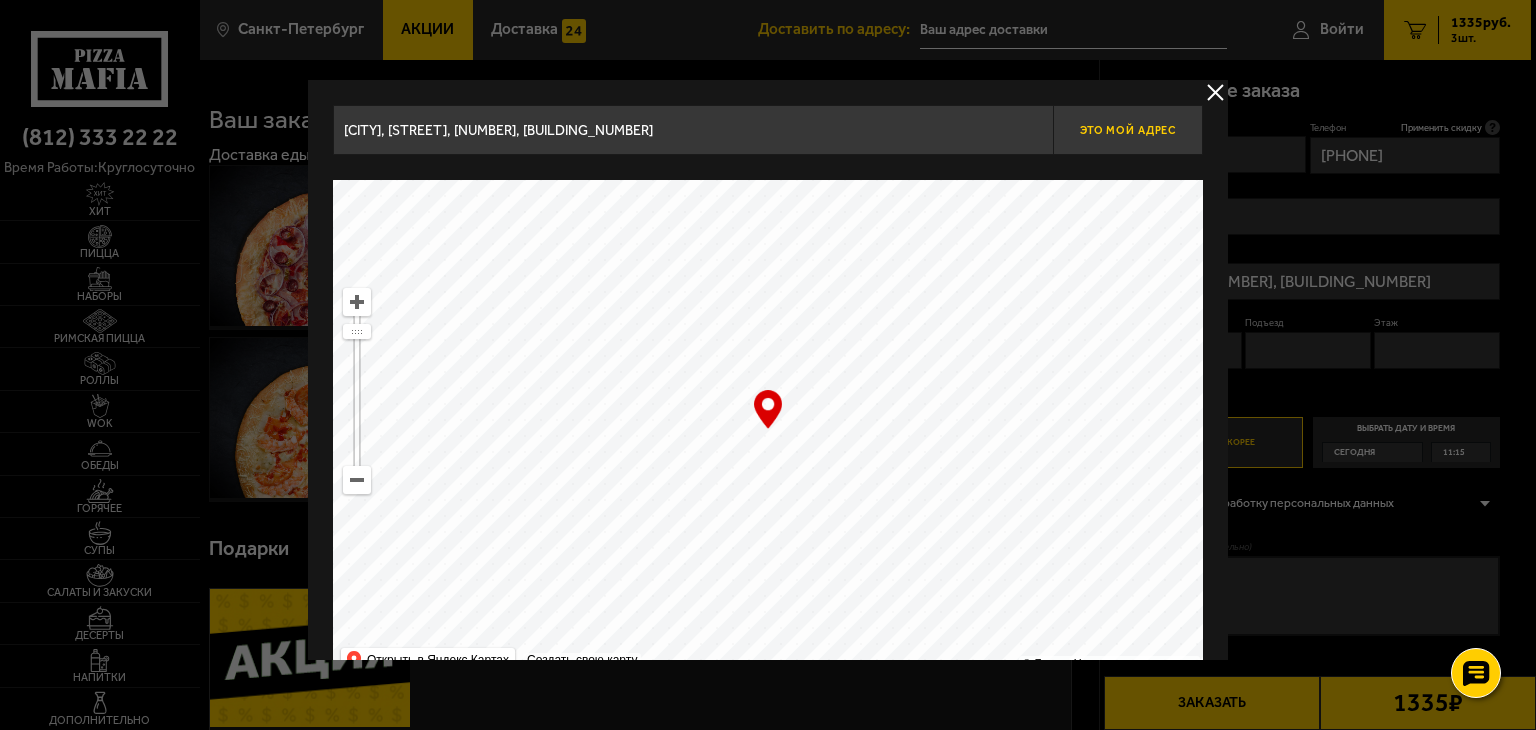 click on "Это мой адрес" at bounding box center (1128, 130) 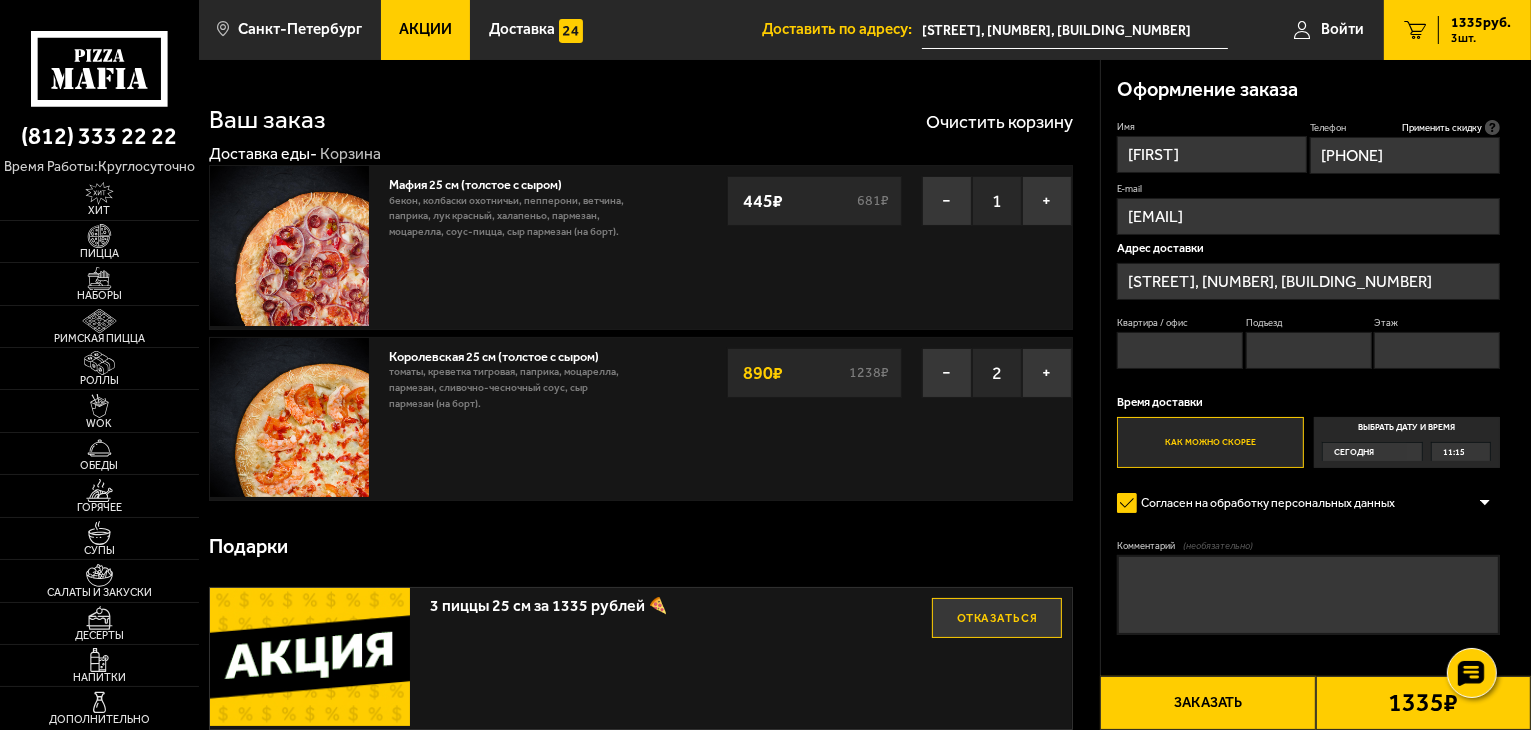 click on "Квартира / офис" at bounding box center (1180, 350) 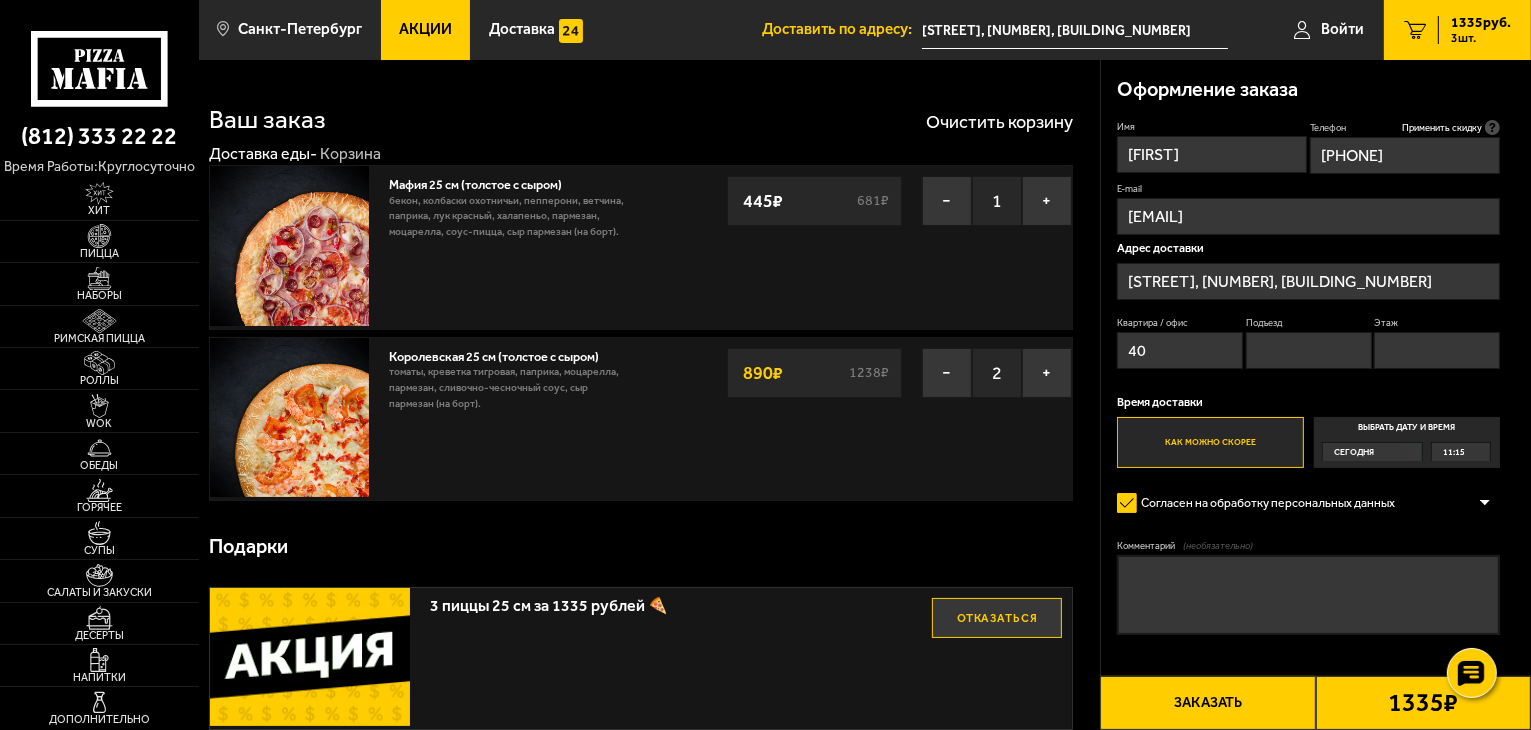 click on "Подъезд" at bounding box center (1309, 350) 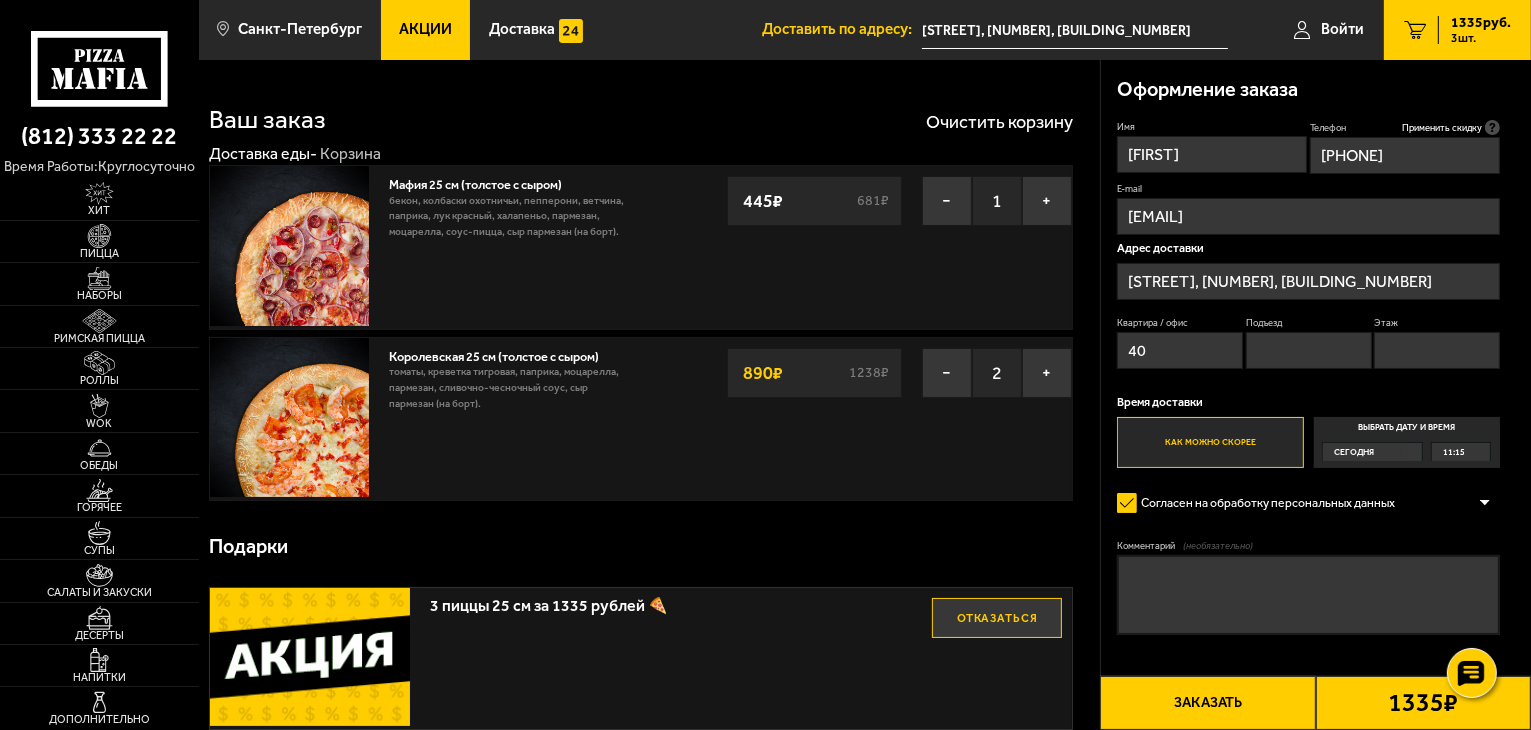 type on "2" 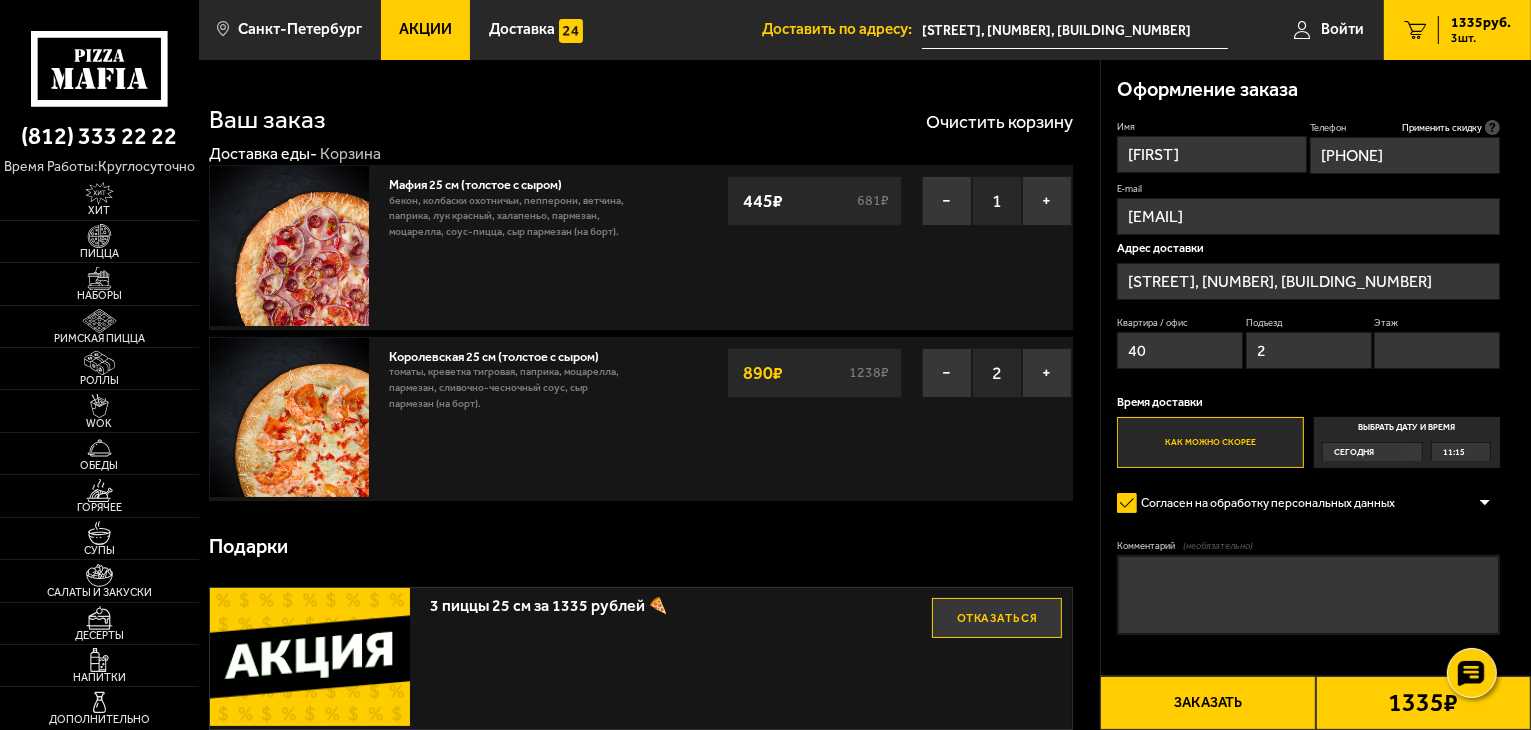 click on "Этаж" at bounding box center (1437, 350) 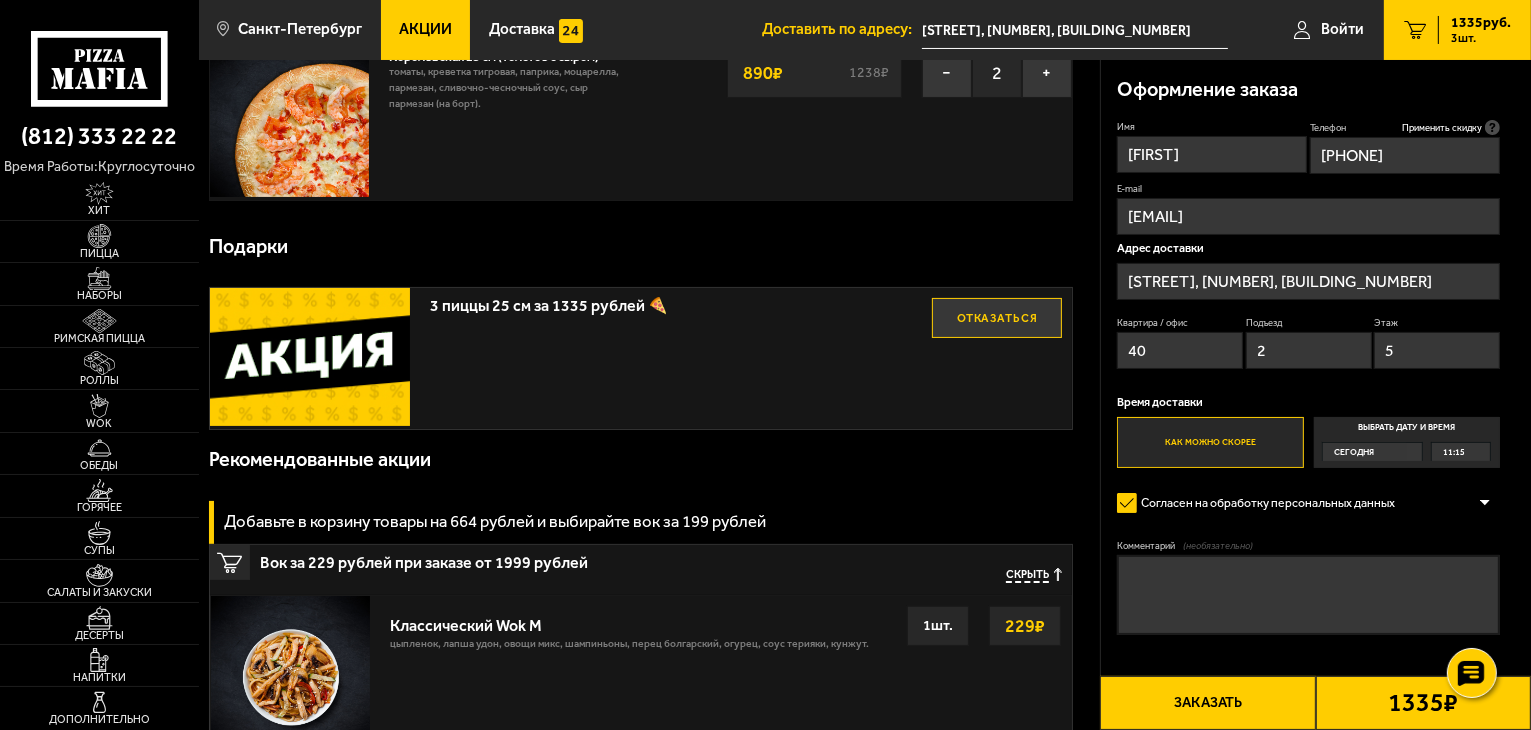 scroll, scrollTop: 0, scrollLeft: 0, axis: both 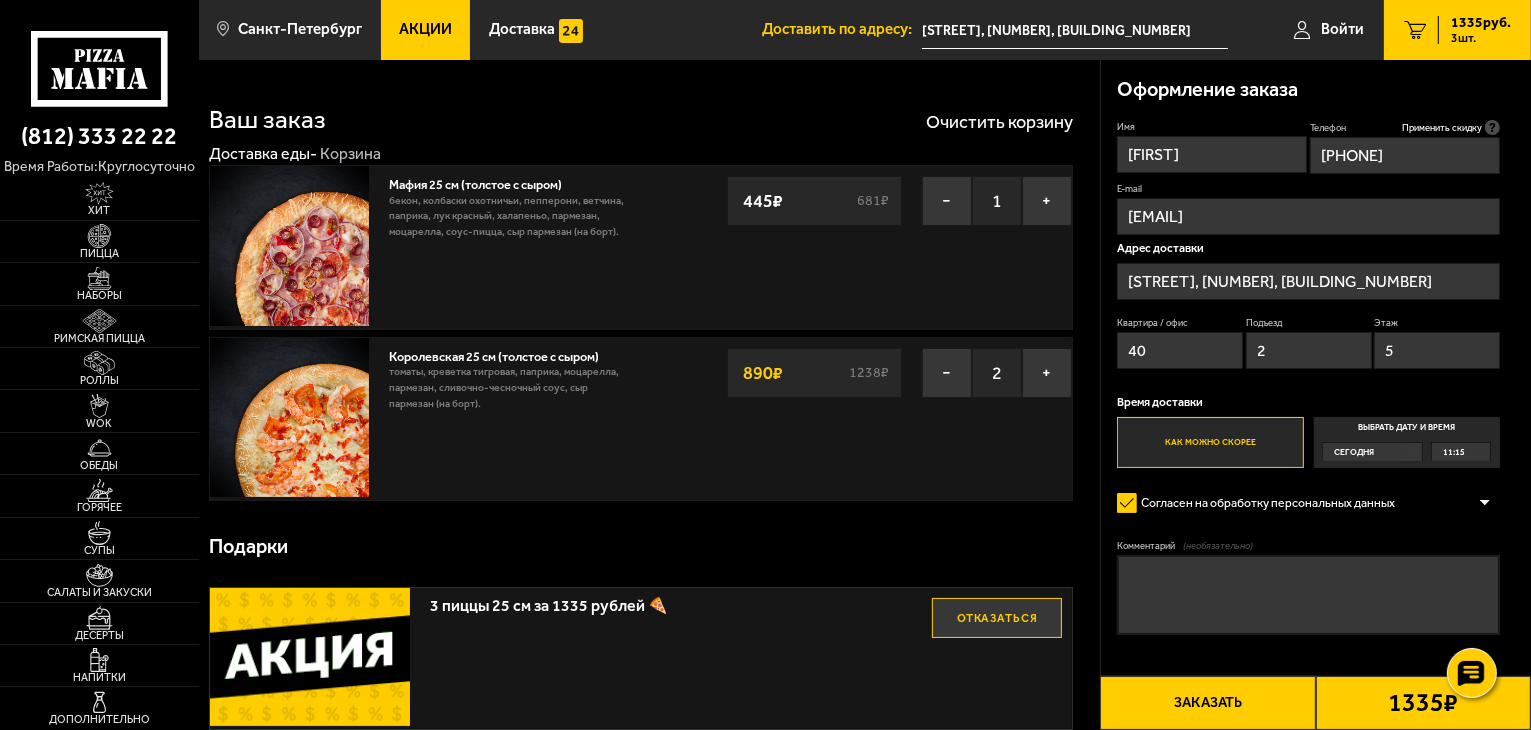 click on "Заказать" at bounding box center (1207, 703) 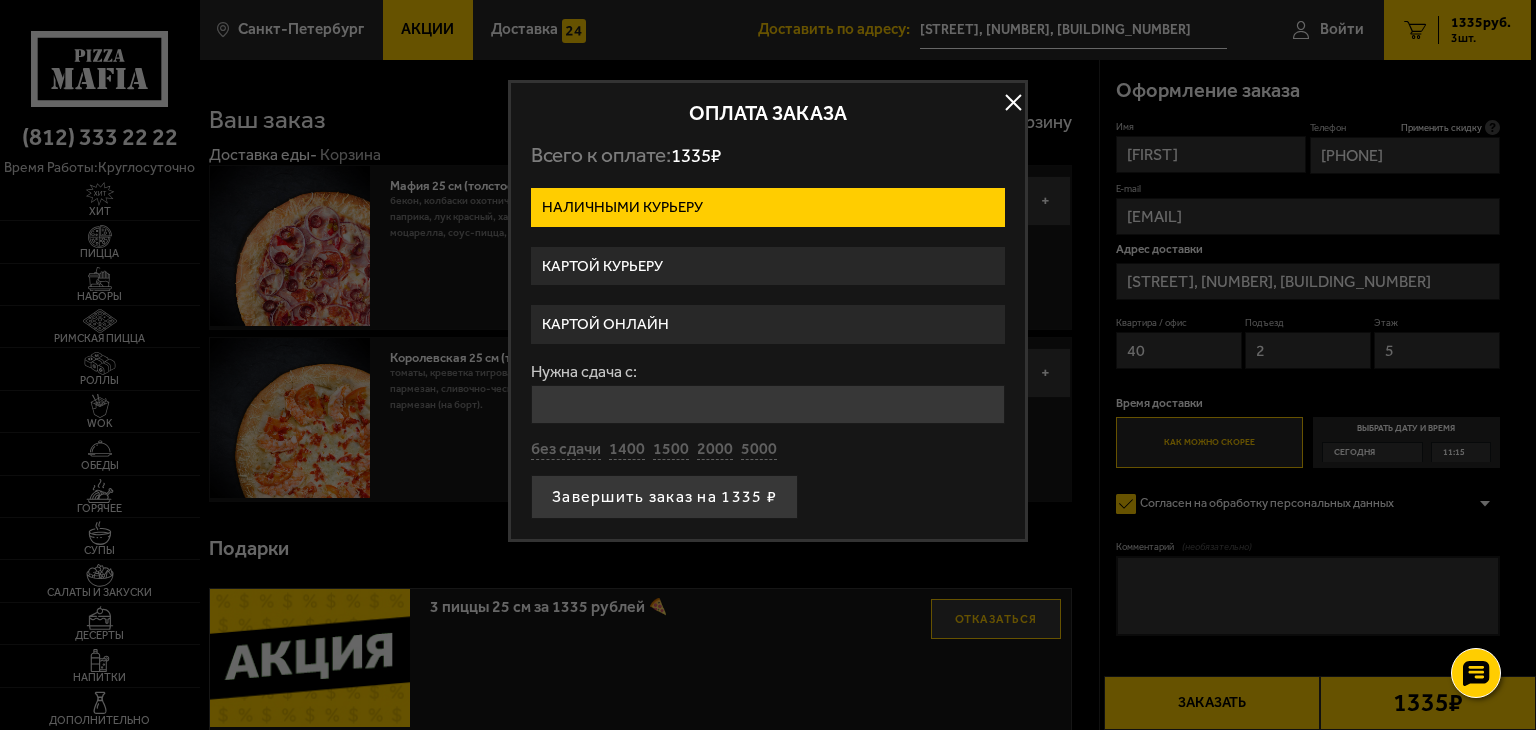 click on "Картой онлайн" at bounding box center [768, 324] 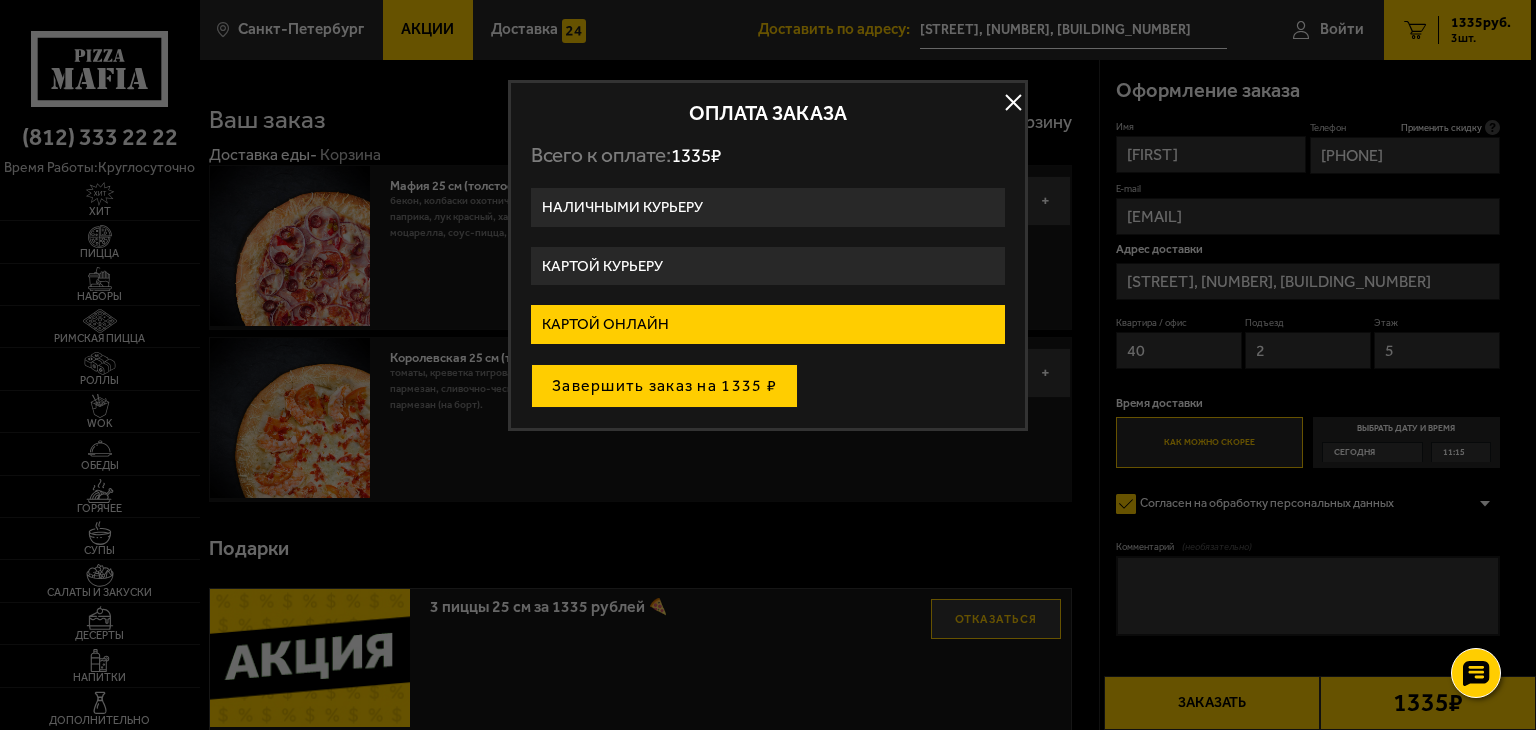click on "Завершить заказ на 1335 ₽" at bounding box center [664, 386] 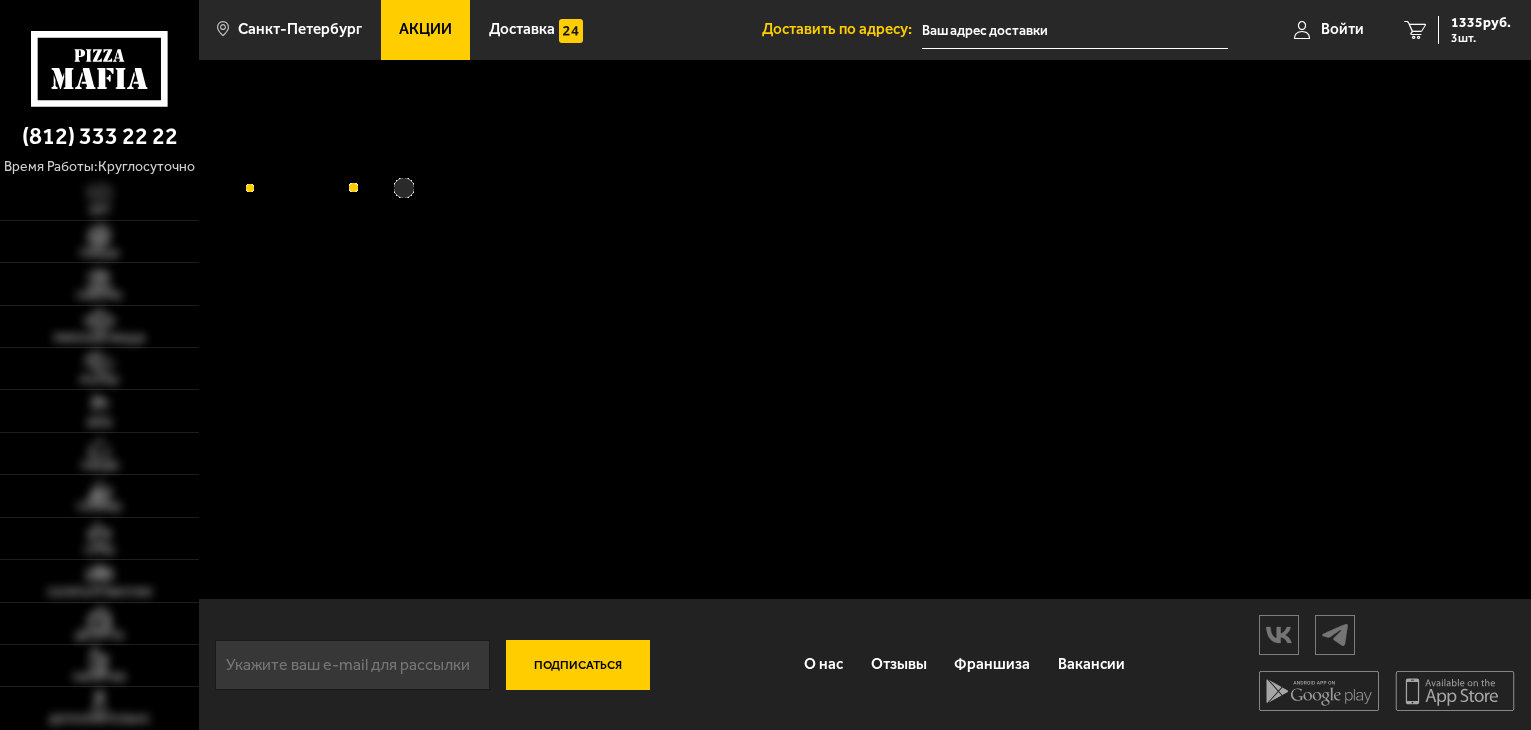 scroll, scrollTop: 0, scrollLeft: 0, axis: both 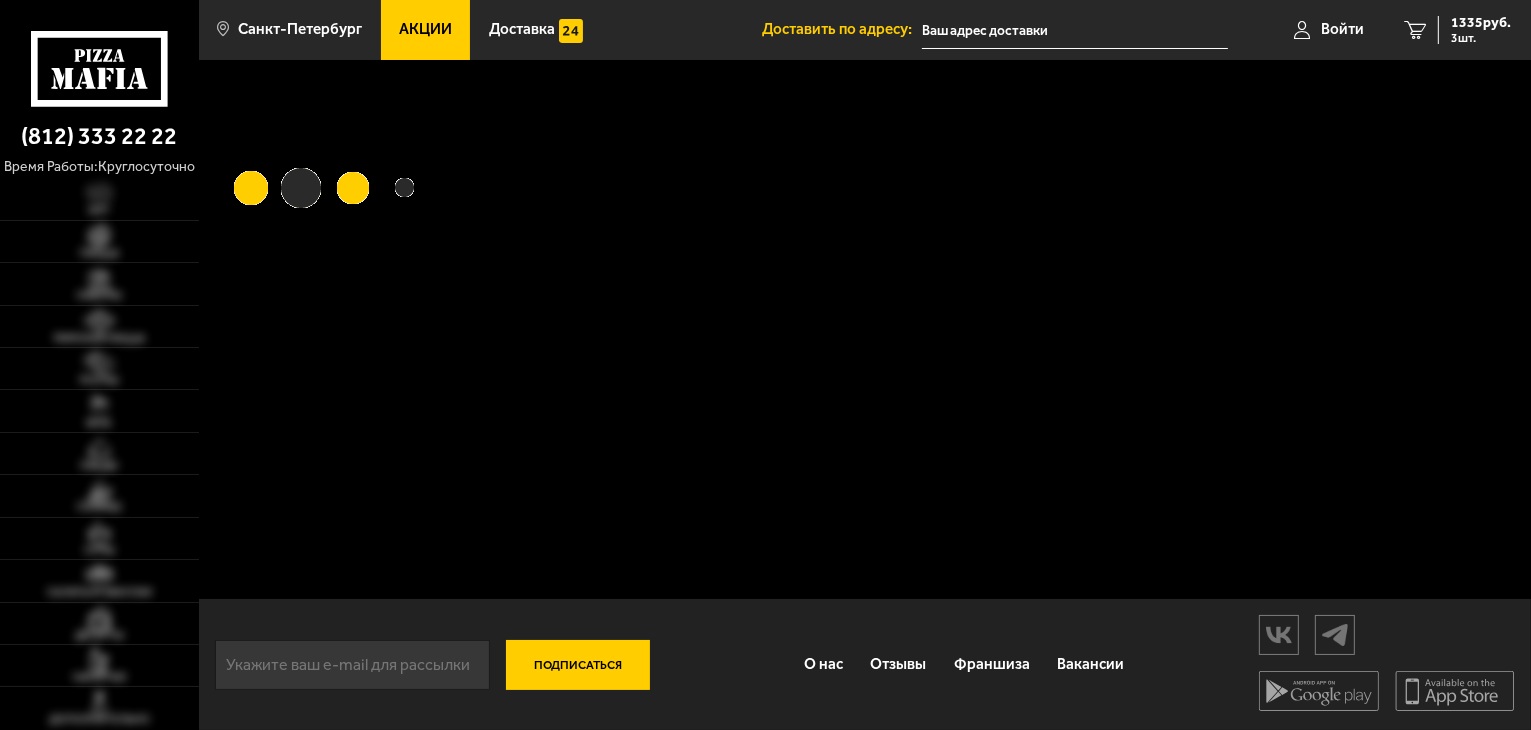 type on "улица [STREET_NAME], [NUMBER], подъезд [NUMBER]" 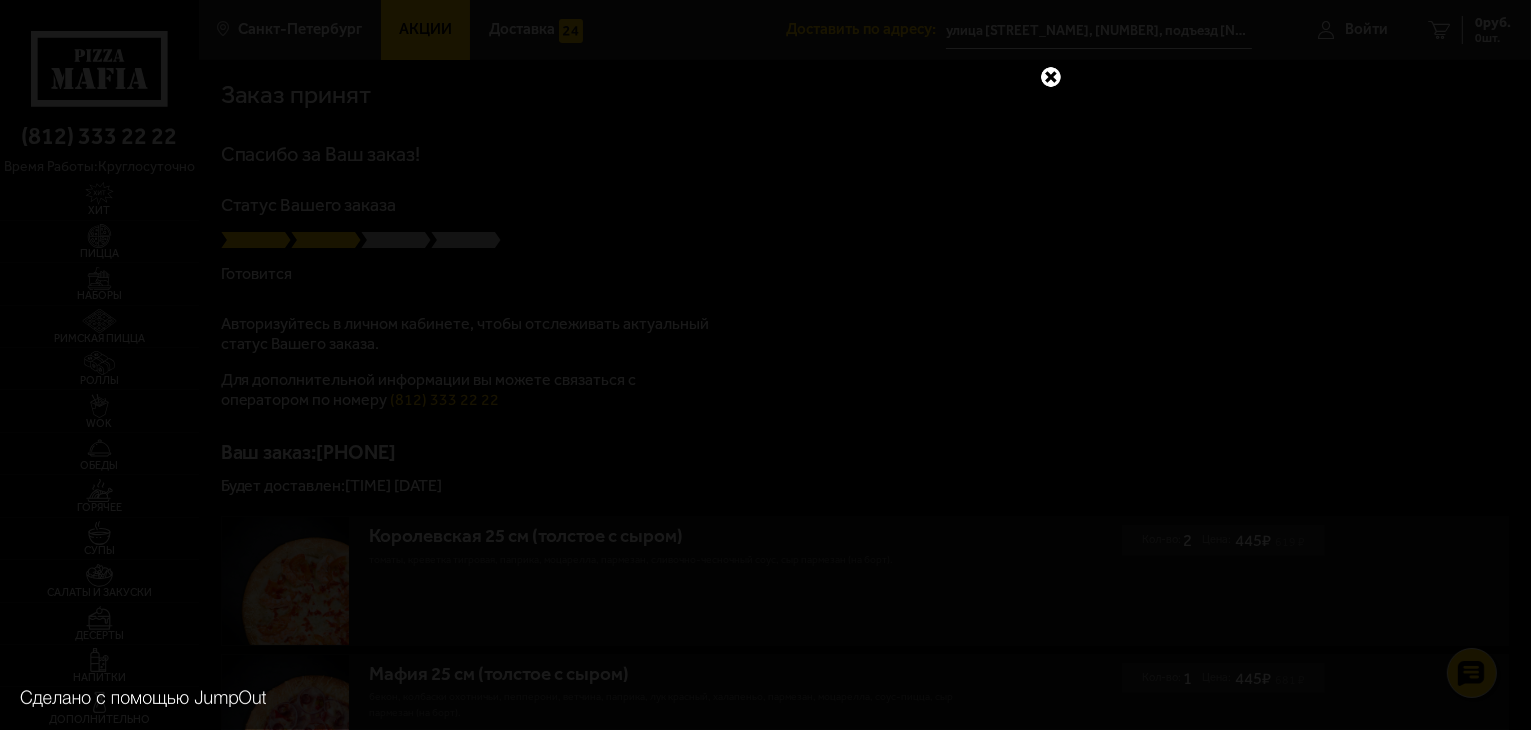 click at bounding box center [1051, 77] 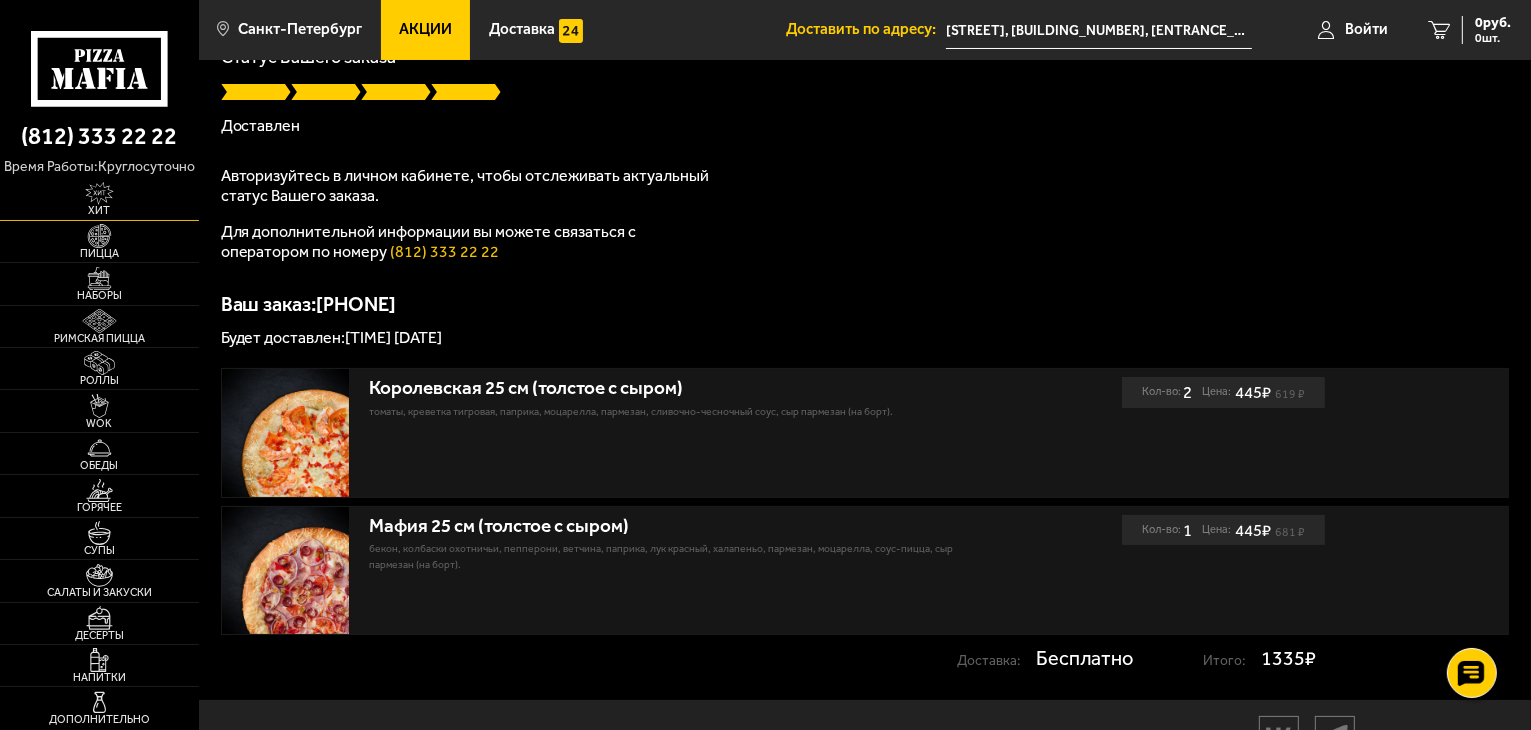 scroll, scrollTop: 264, scrollLeft: 0, axis: vertical 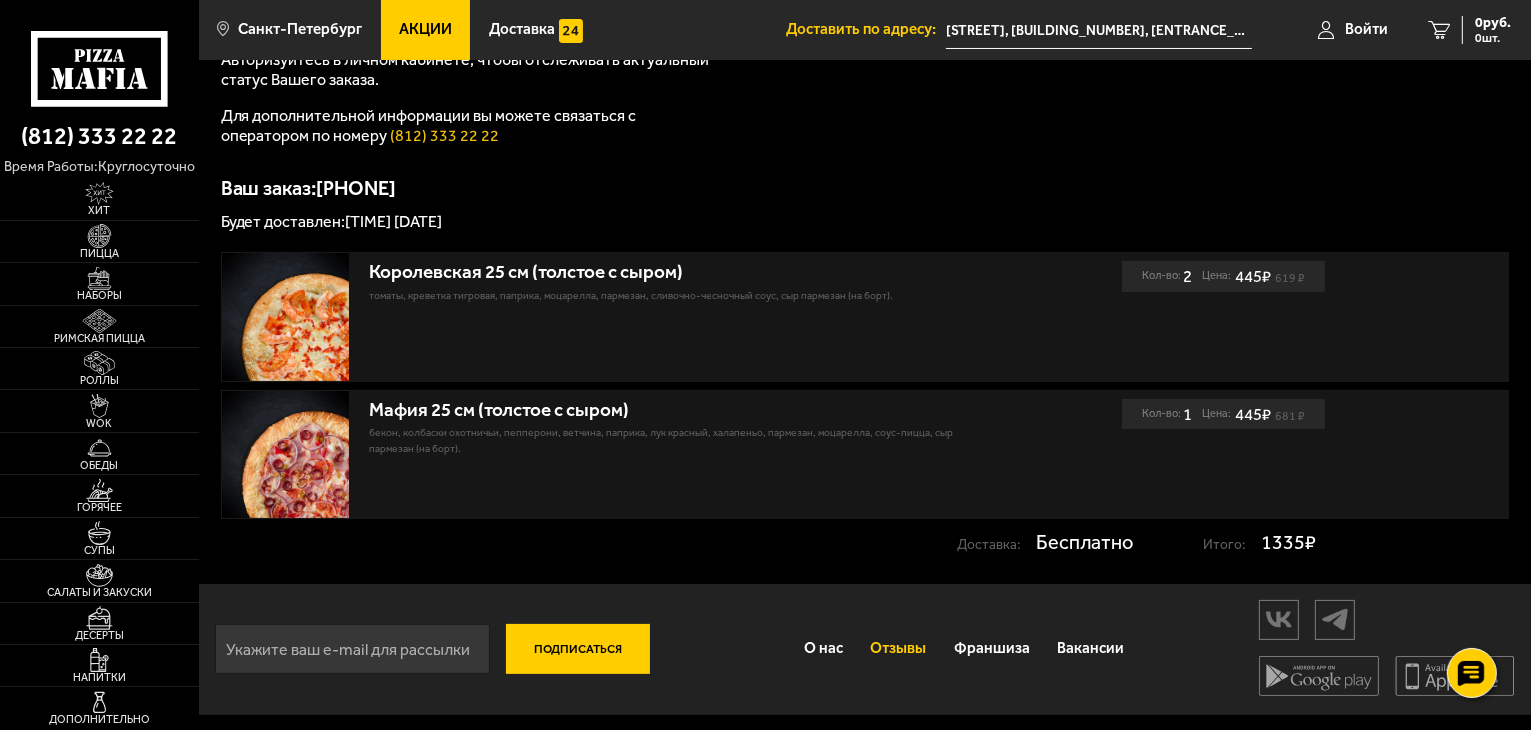 click on "Отзывы" at bounding box center [899, 649] 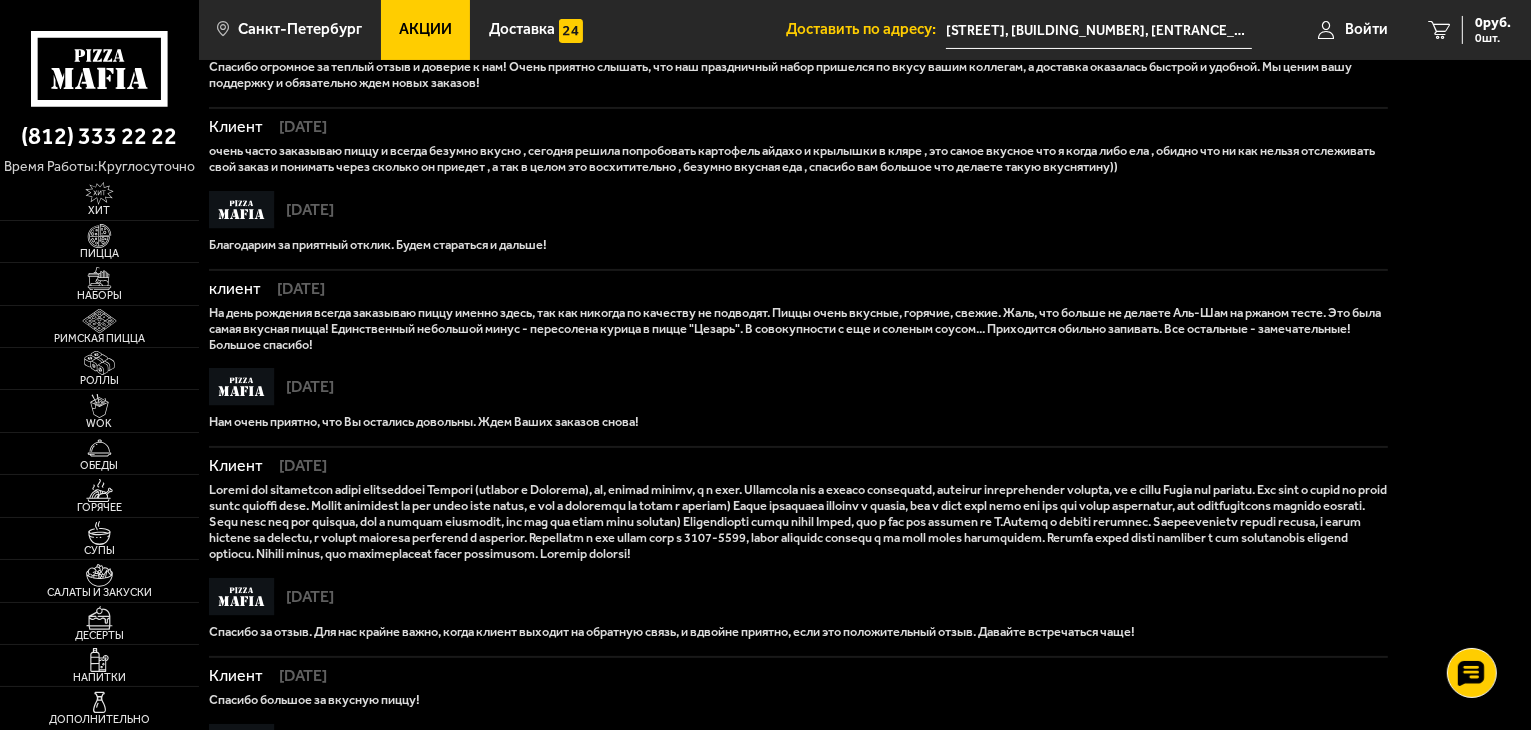 scroll, scrollTop: 0, scrollLeft: 0, axis: both 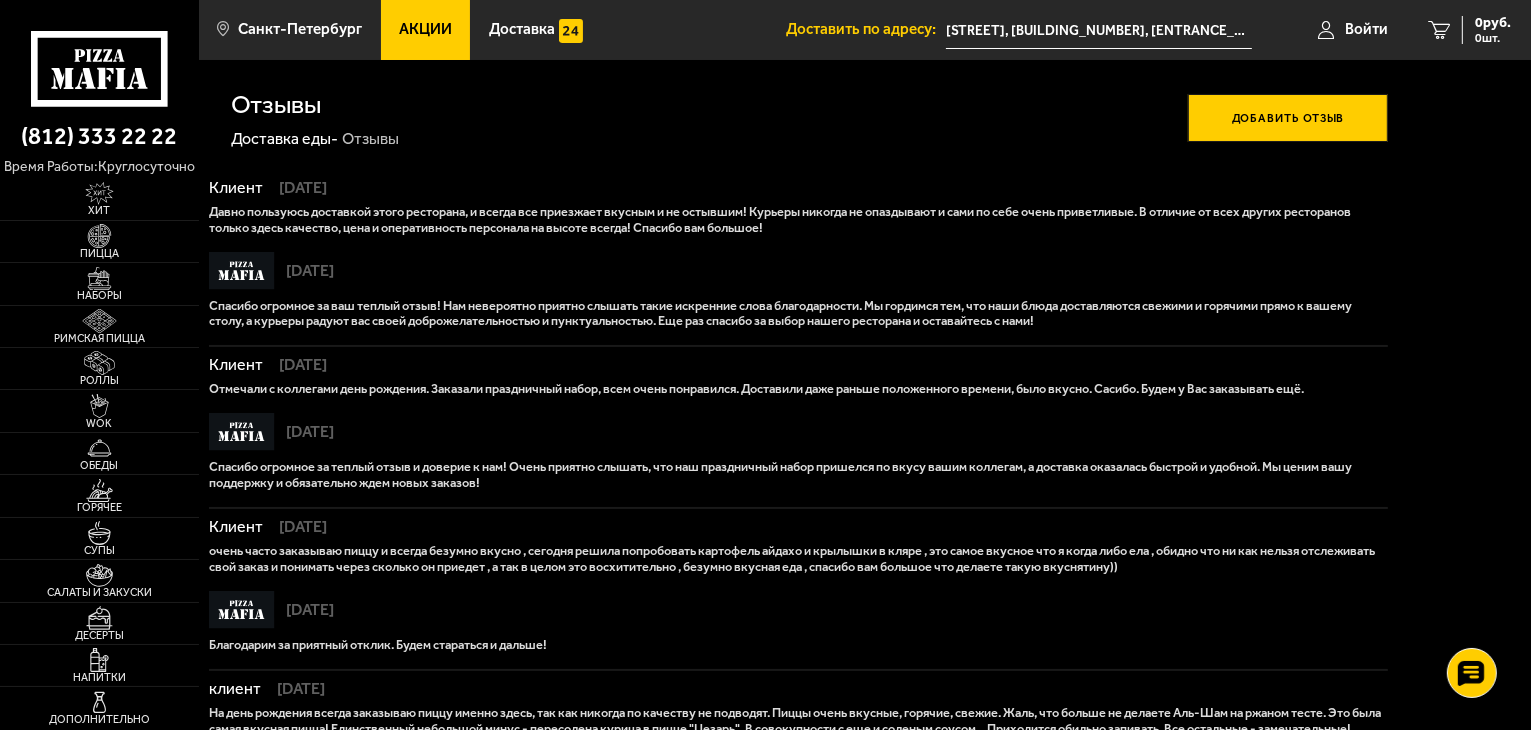 click on "Добавить отзыв" at bounding box center (1287, 118) 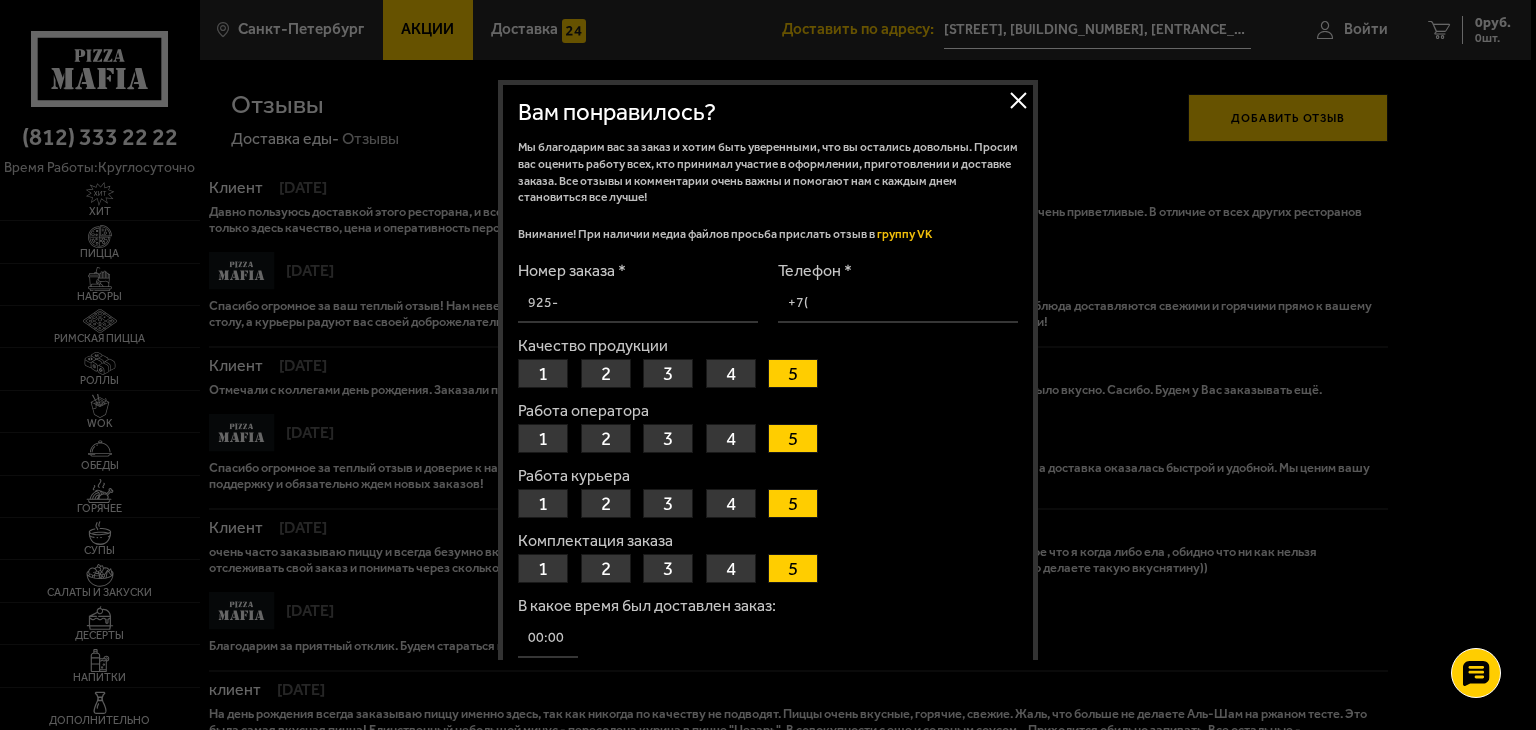 click on "группу VK" at bounding box center [904, 234] 